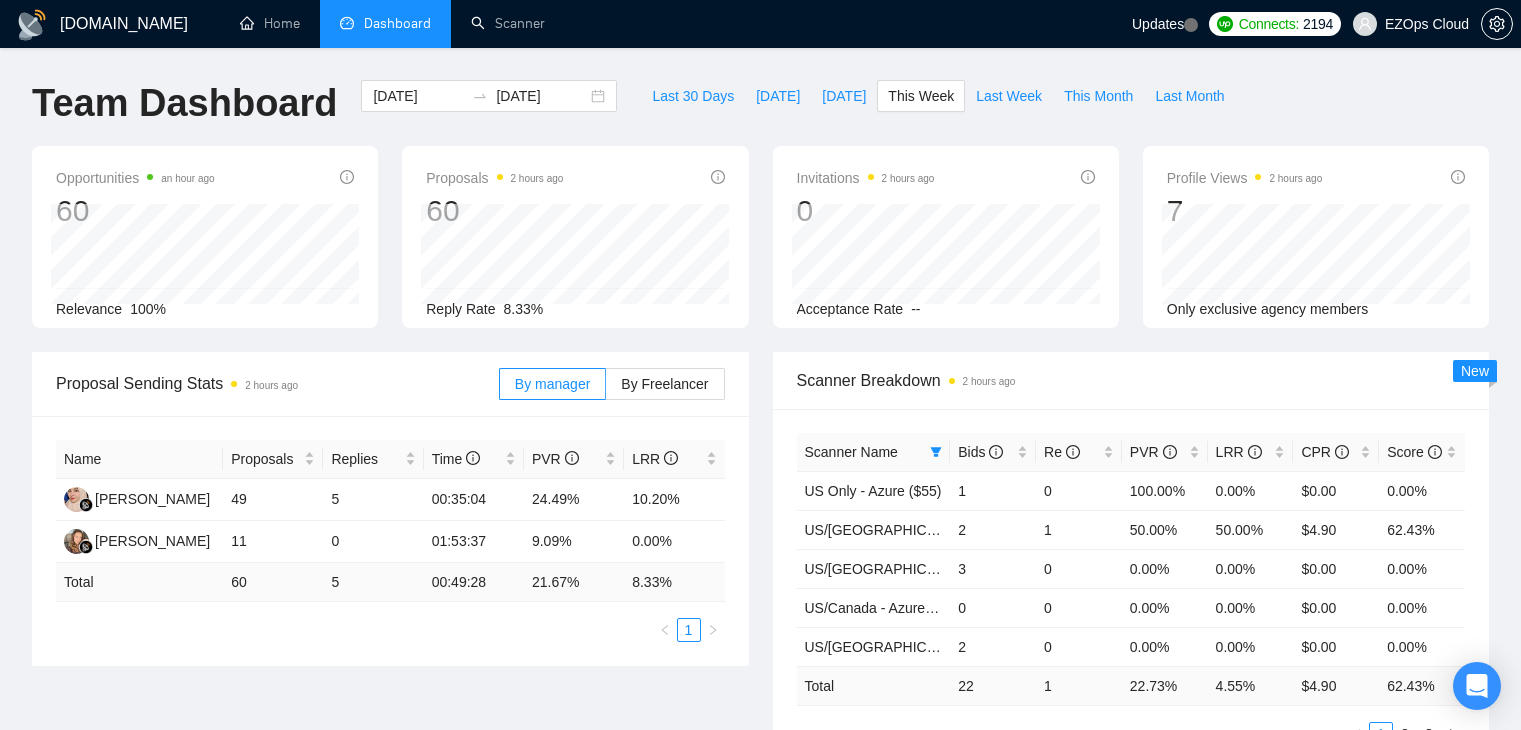 scroll, scrollTop: 0, scrollLeft: 0, axis: both 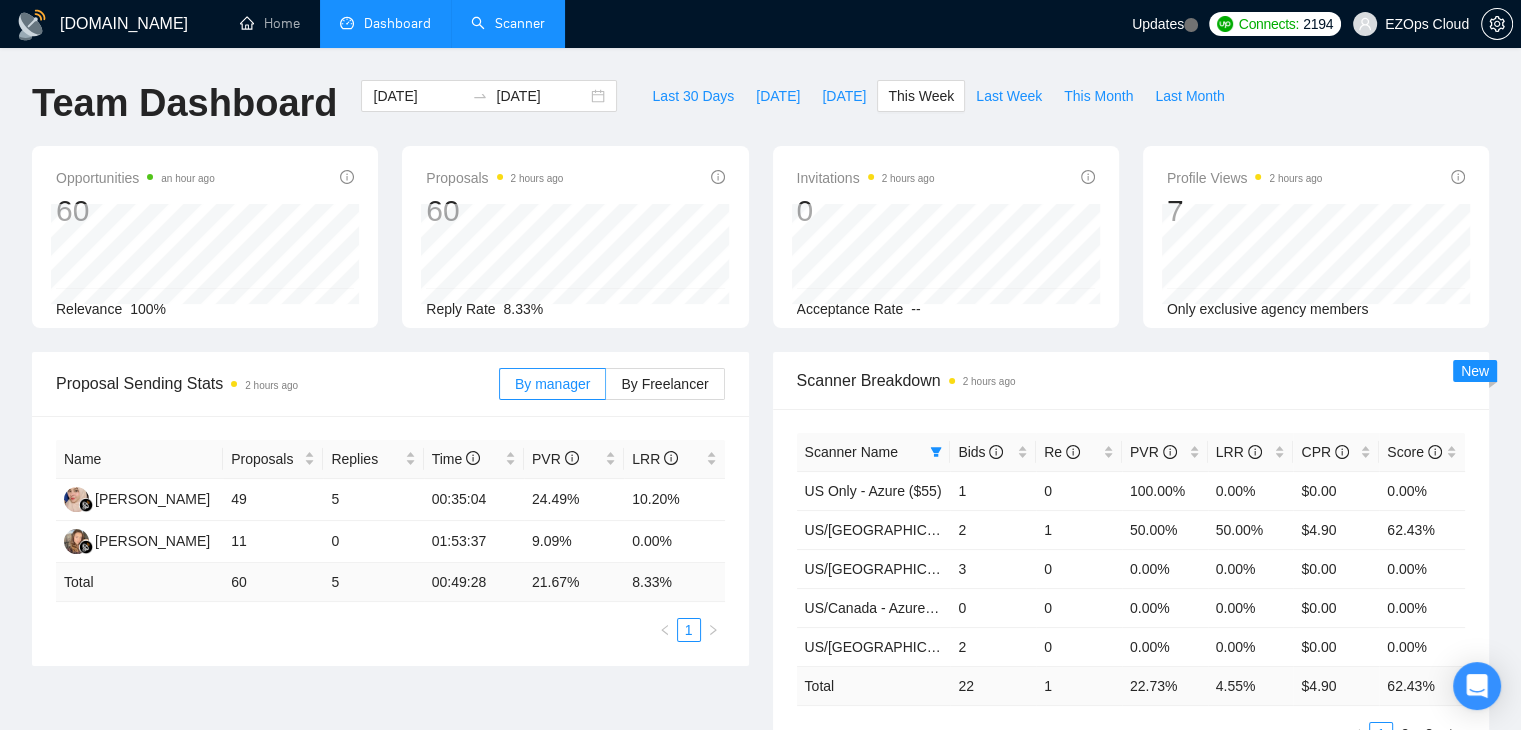 click on "Scanner" at bounding box center [508, 23] 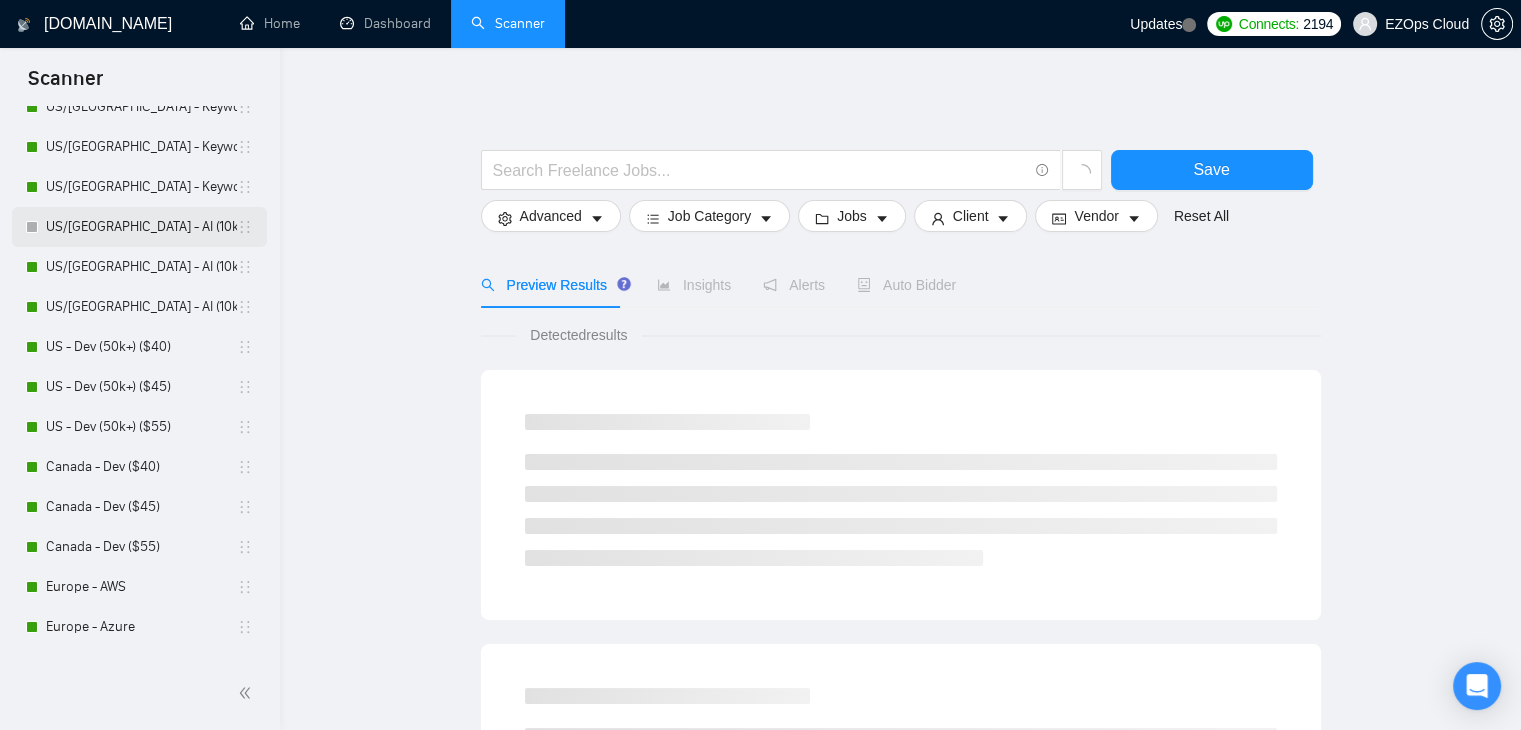scroll, scrollTop: 1200, scrollLeft: 0, axis: vertical 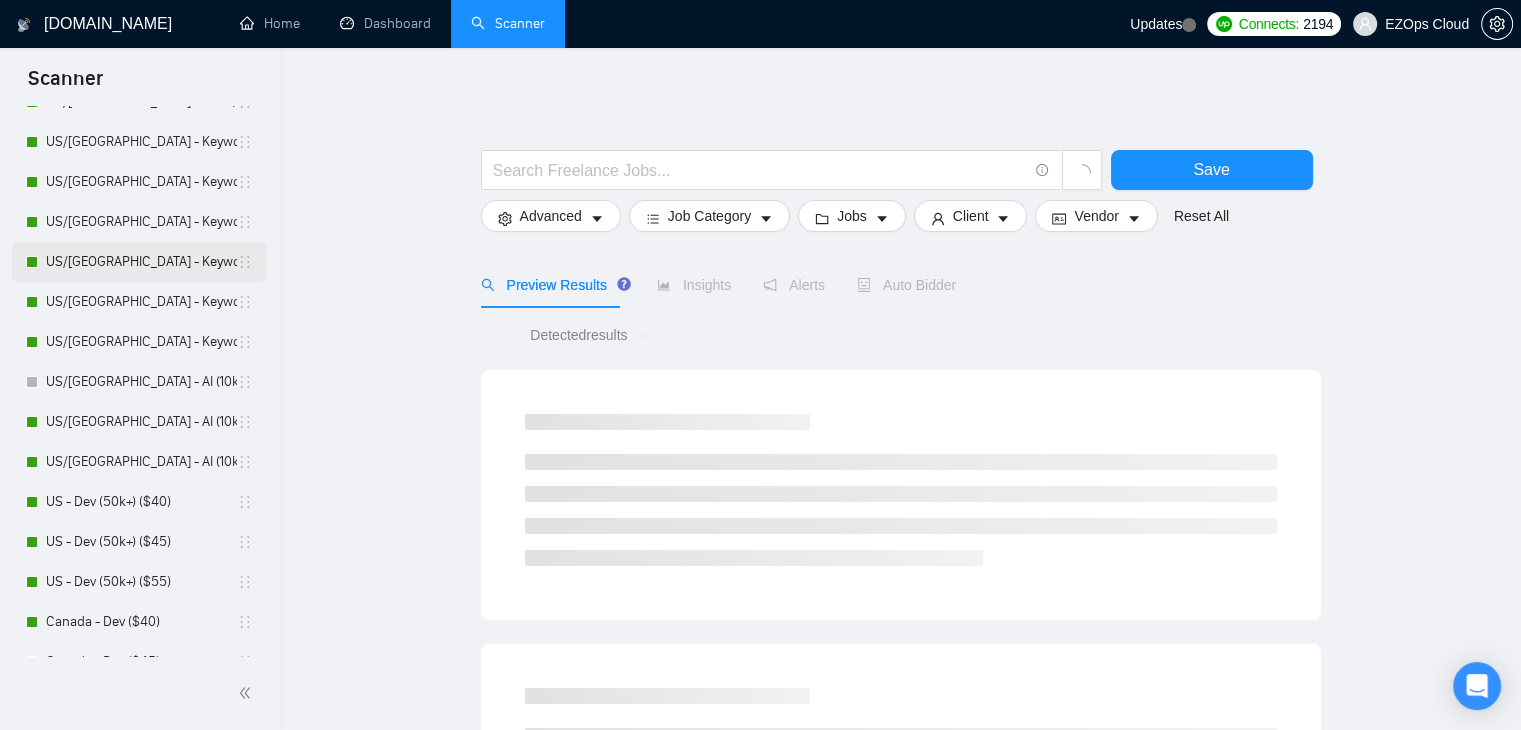 click on "US/[GEOGRAPHIC_DATA] - Keywords (Others) ($40)" at bounding box center (141, 262) 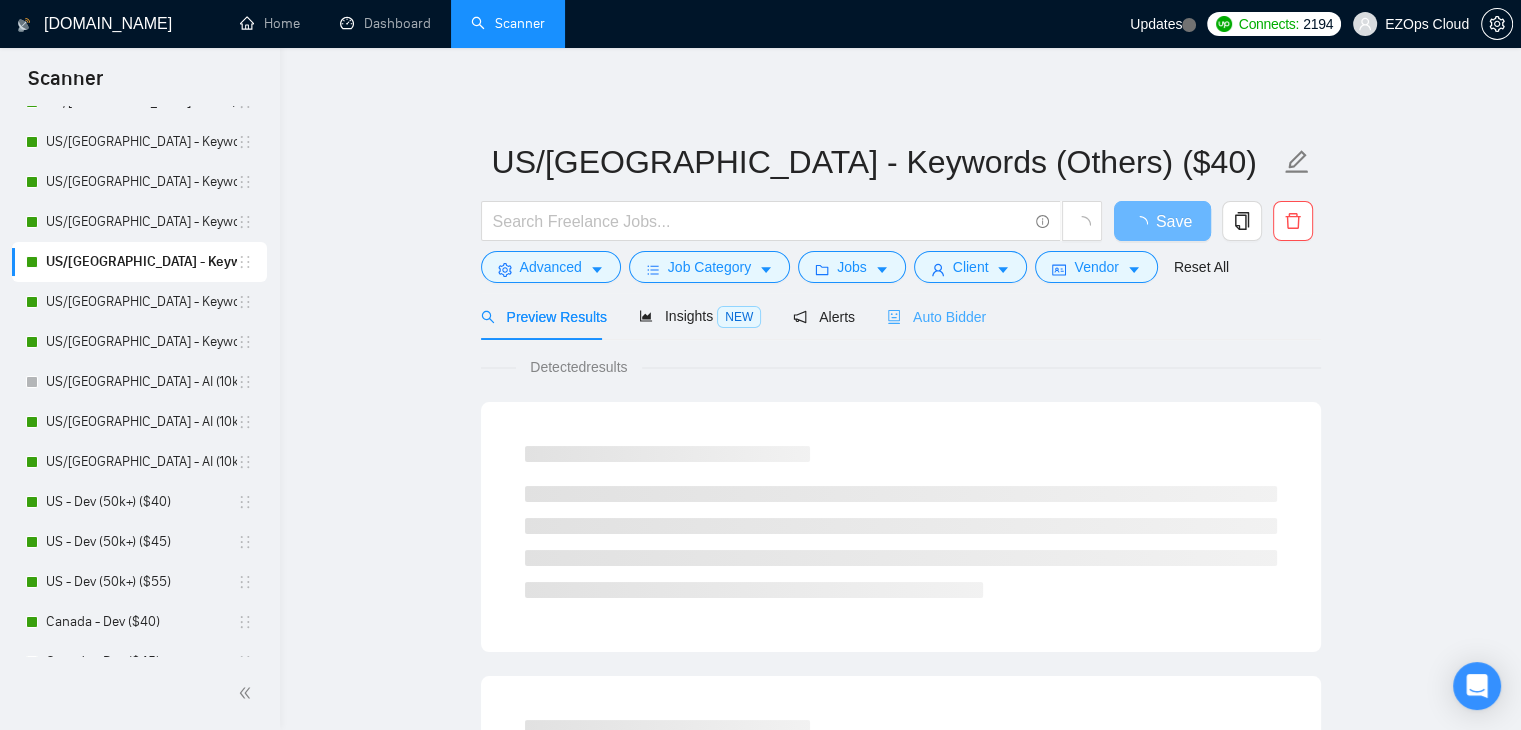 click on "Auto Bidder" at bounding box center [936, 316] 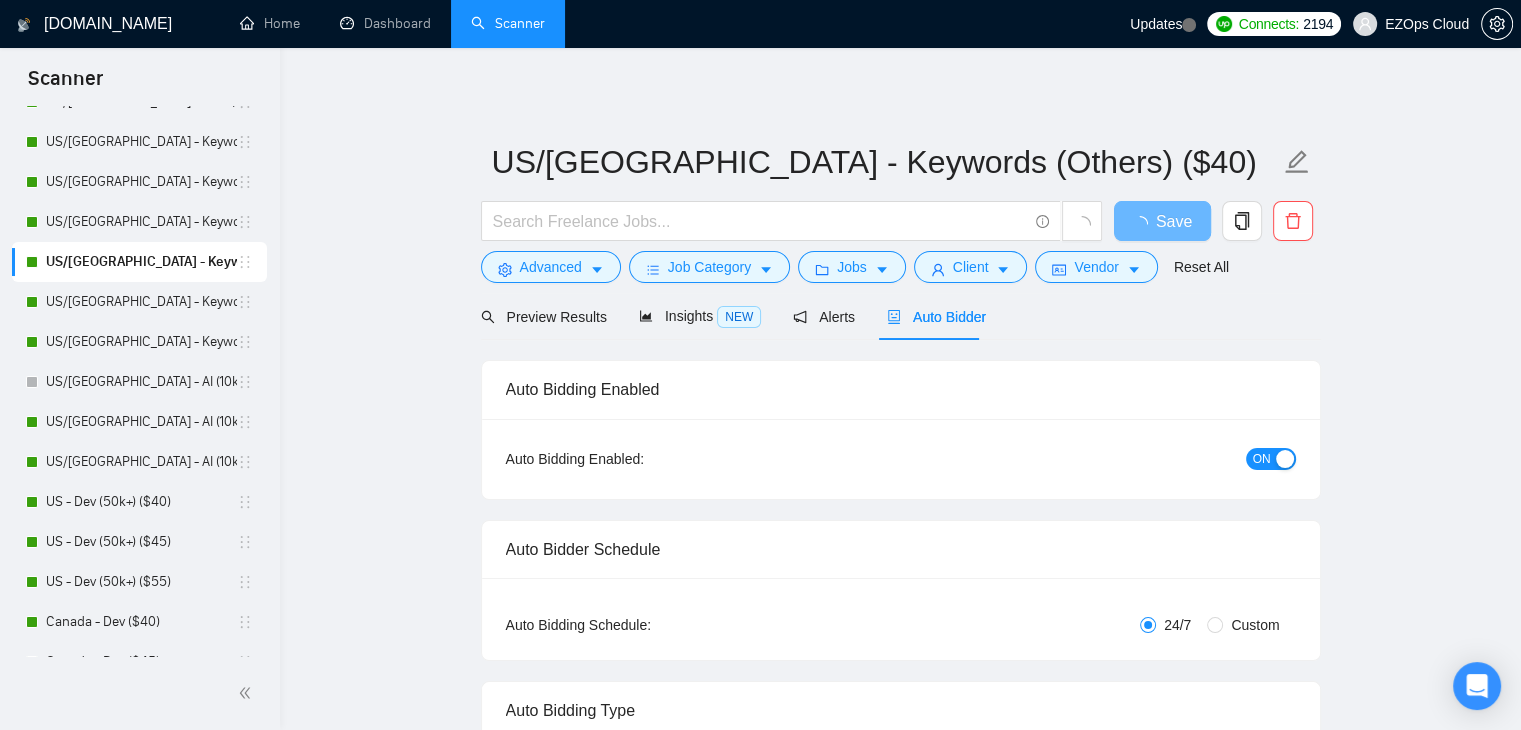 type 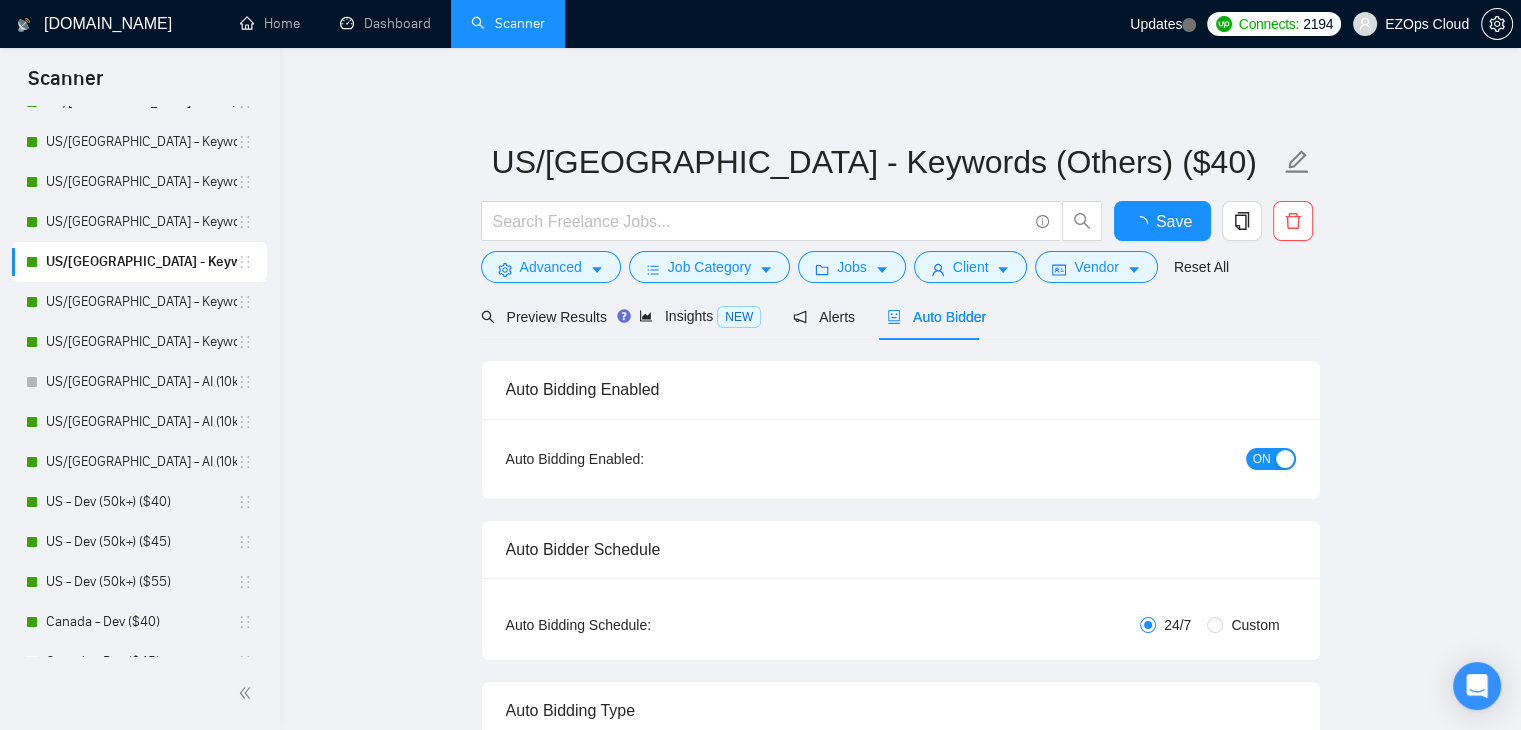 type 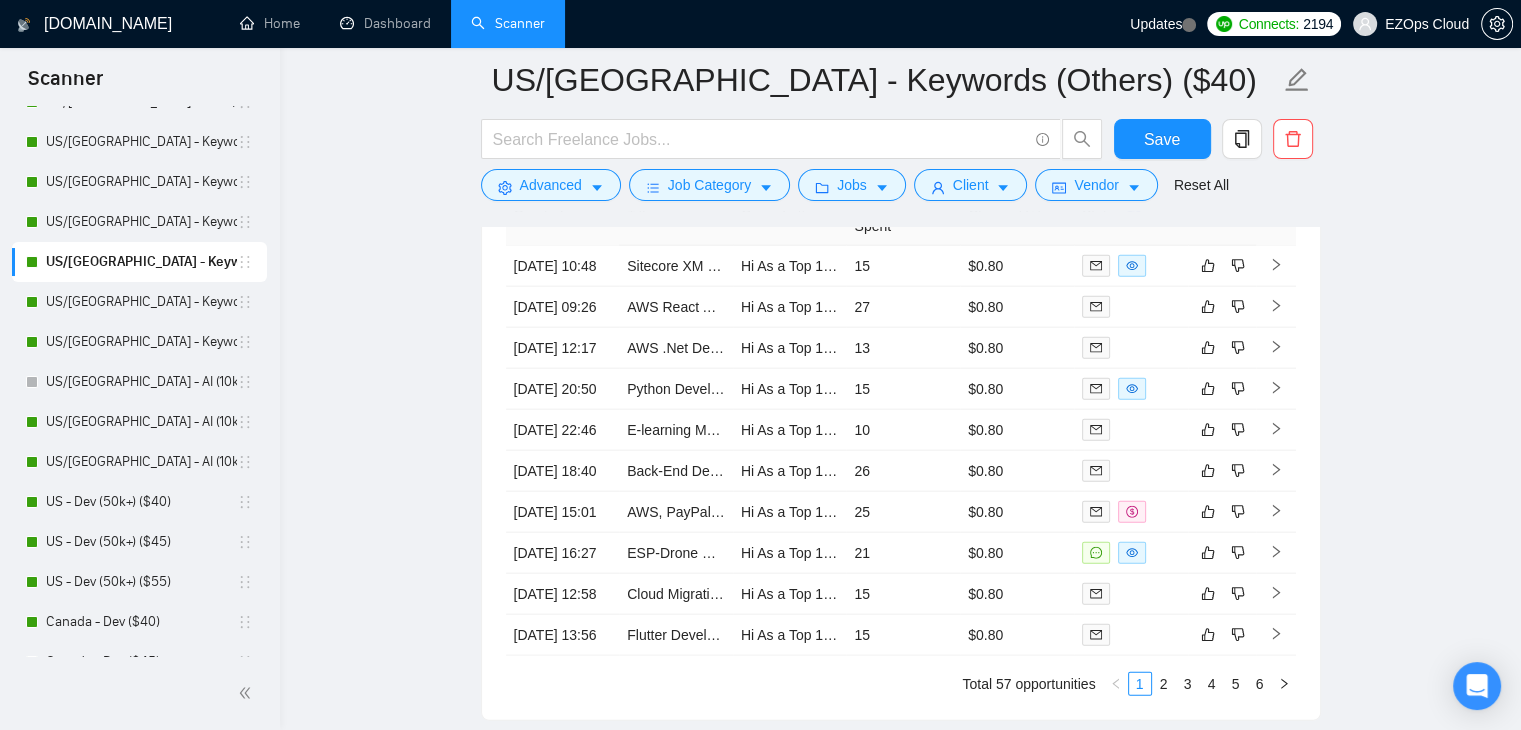 scroll, scrollTop: 4380, scrollLeft: 0, axis: vertical 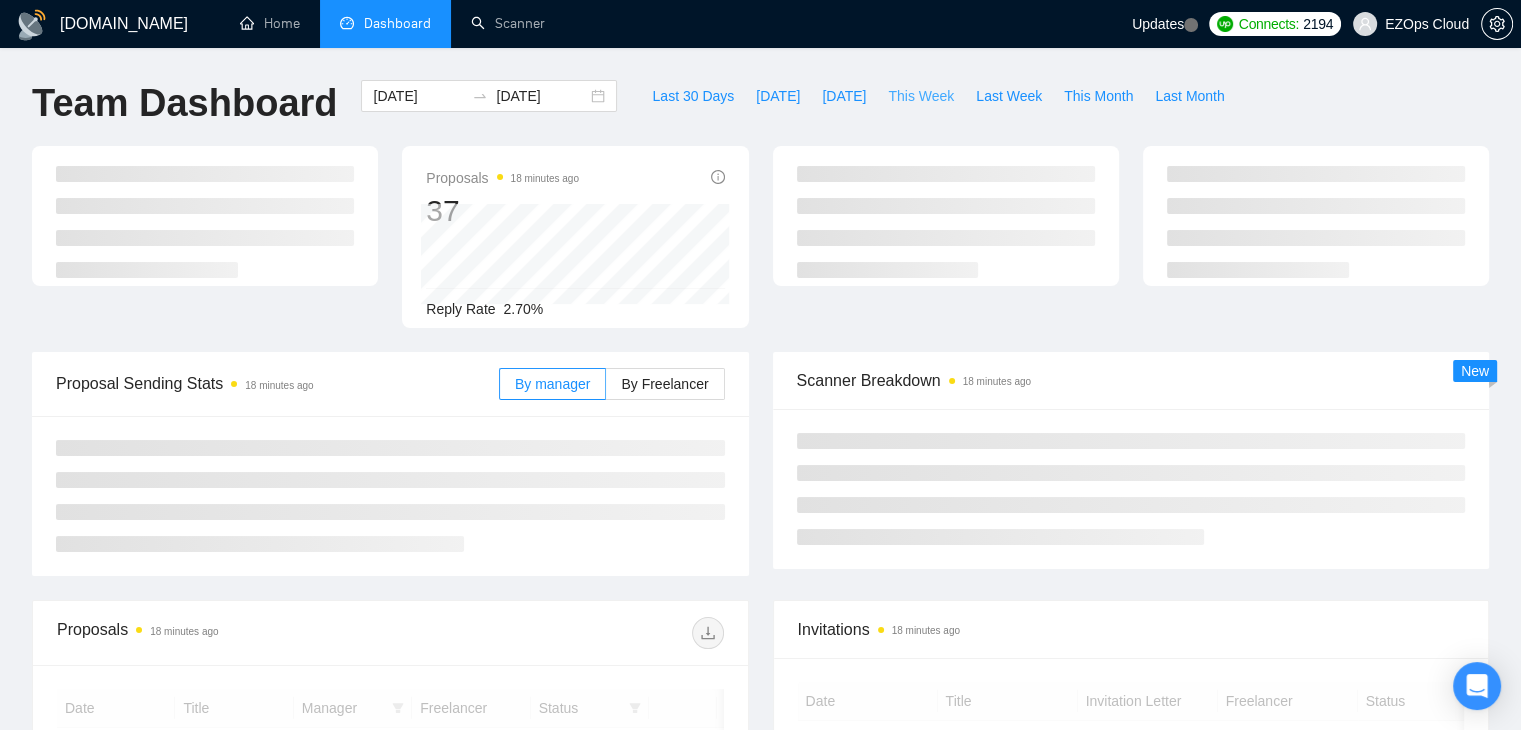 click on "This Week" at bounding box center [921, 96] 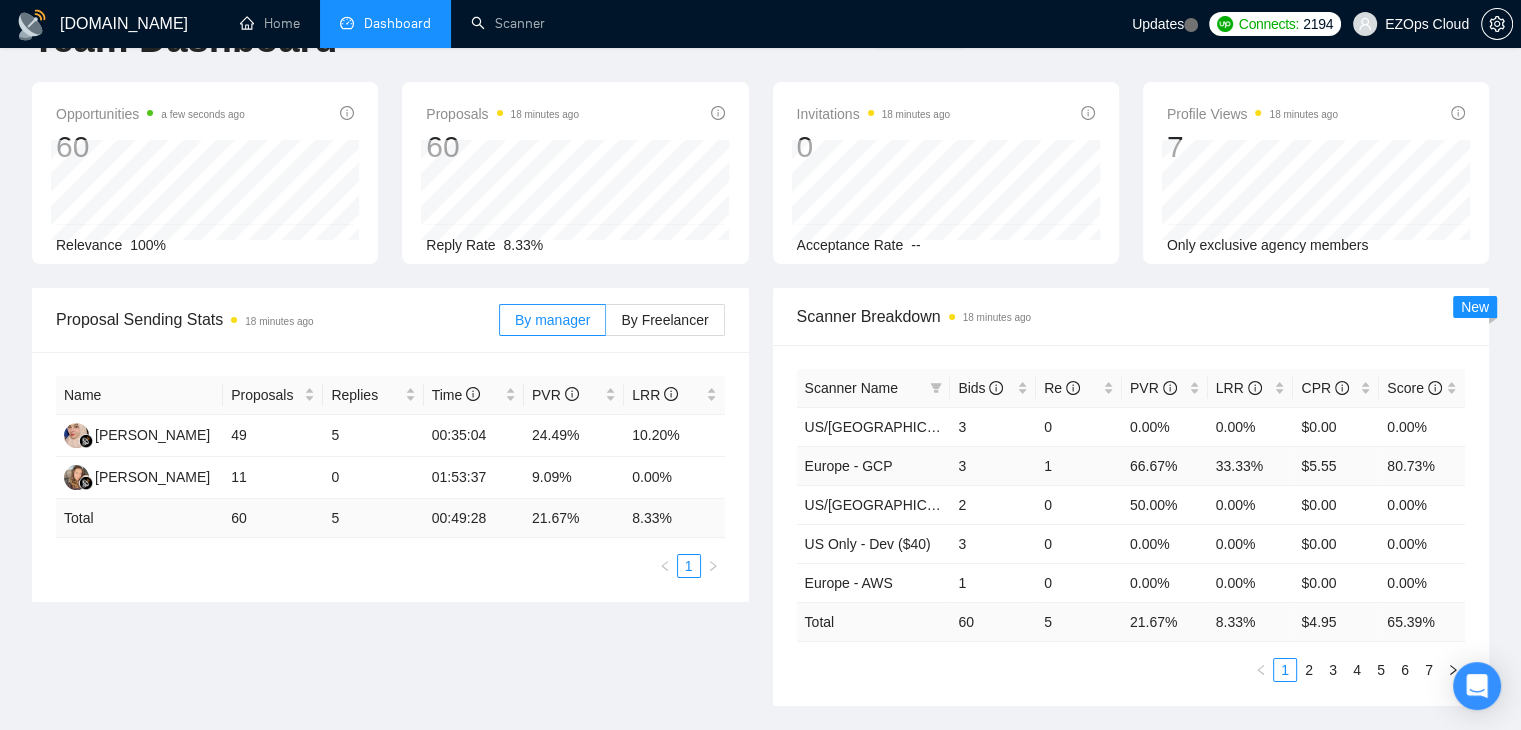 scroll, scrollTop: 100, scrollLeft: 0, axis: vertical 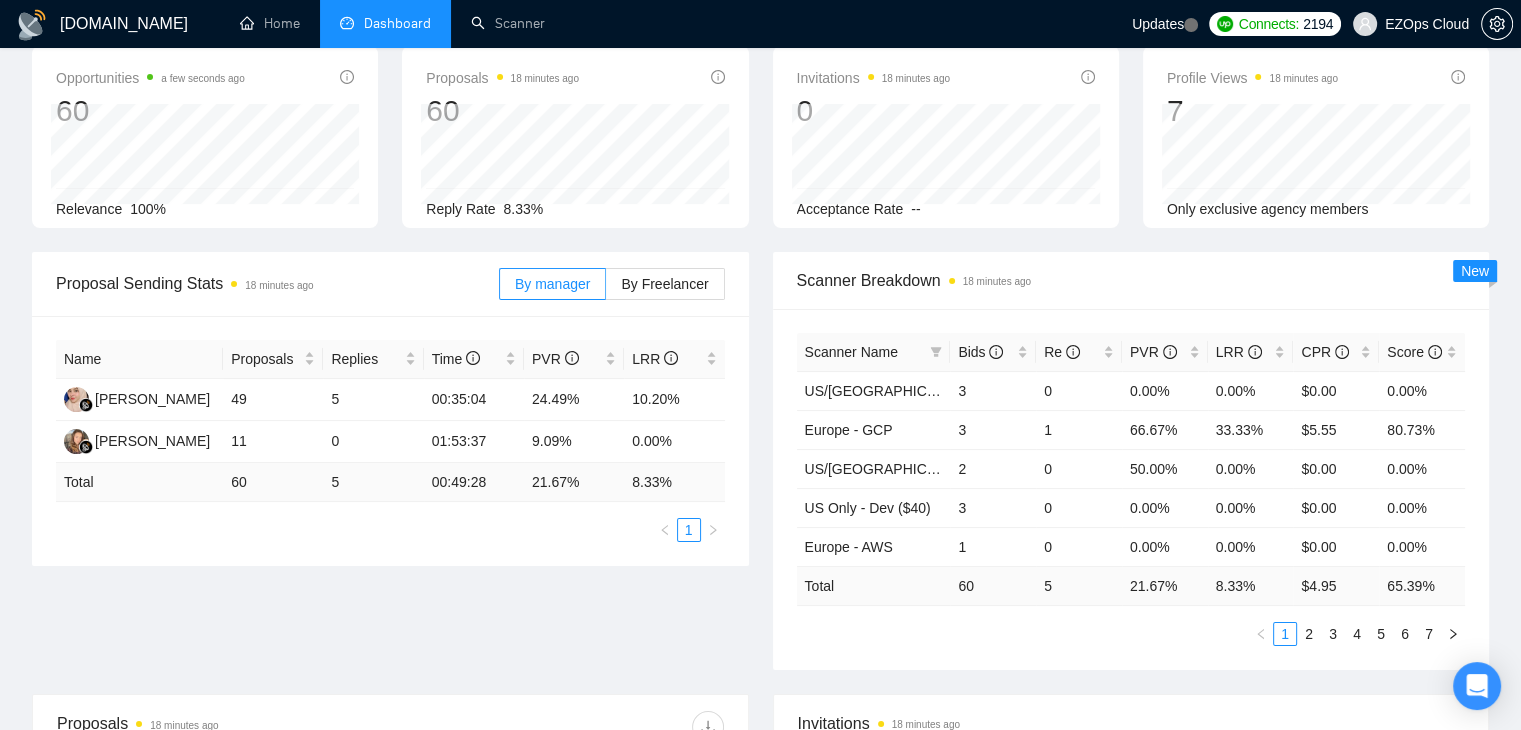 click on "Scanner Breakdown 18 minutes ago Scanner Name Bids   Re   PVR   LRR   CPR   Score   US/Canada - Keywords (Others) ($45) 3 0 0.00% 0.00% $0.00 0.00% Europe - GCP 3 1 66.67% 33.33% $5.55 80.73% US/Canada - Keywords (Others) ($40) 2 0 50.00% 0.00% $0.00 0.00% US Only - Dev ($40) 3 0 0.00% 0.00% $0.00 0.00% Europe - AWS 1 0 0.00% 0.00% $0.00 0.00% Total 60 5 21.67 % 8.33 % $ 4.95 65.39 % 1 2 3 4 5 6 7 New" at bounding box center [1131, 461] 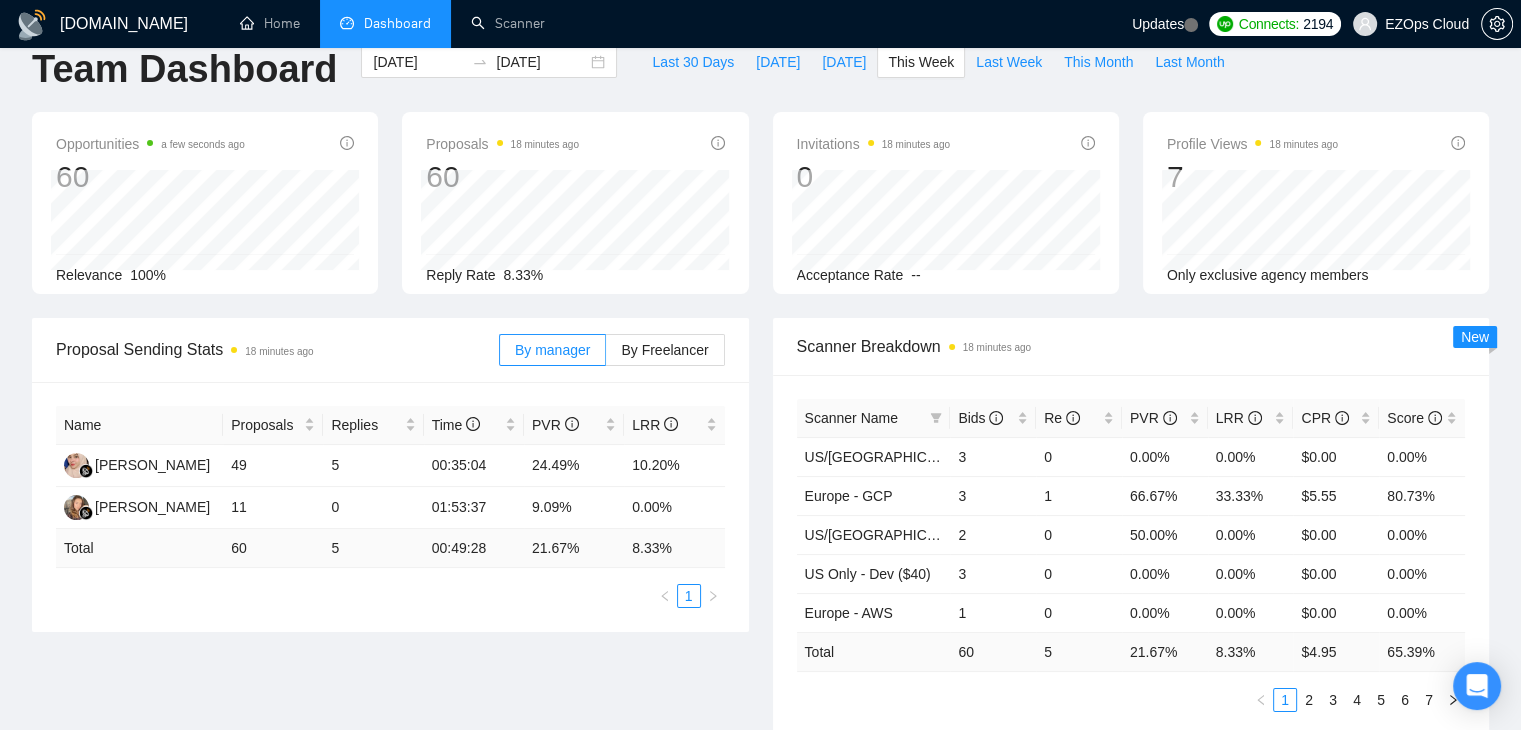 scroll, scrollTop: 0, scrollLeft: 0, axis: both 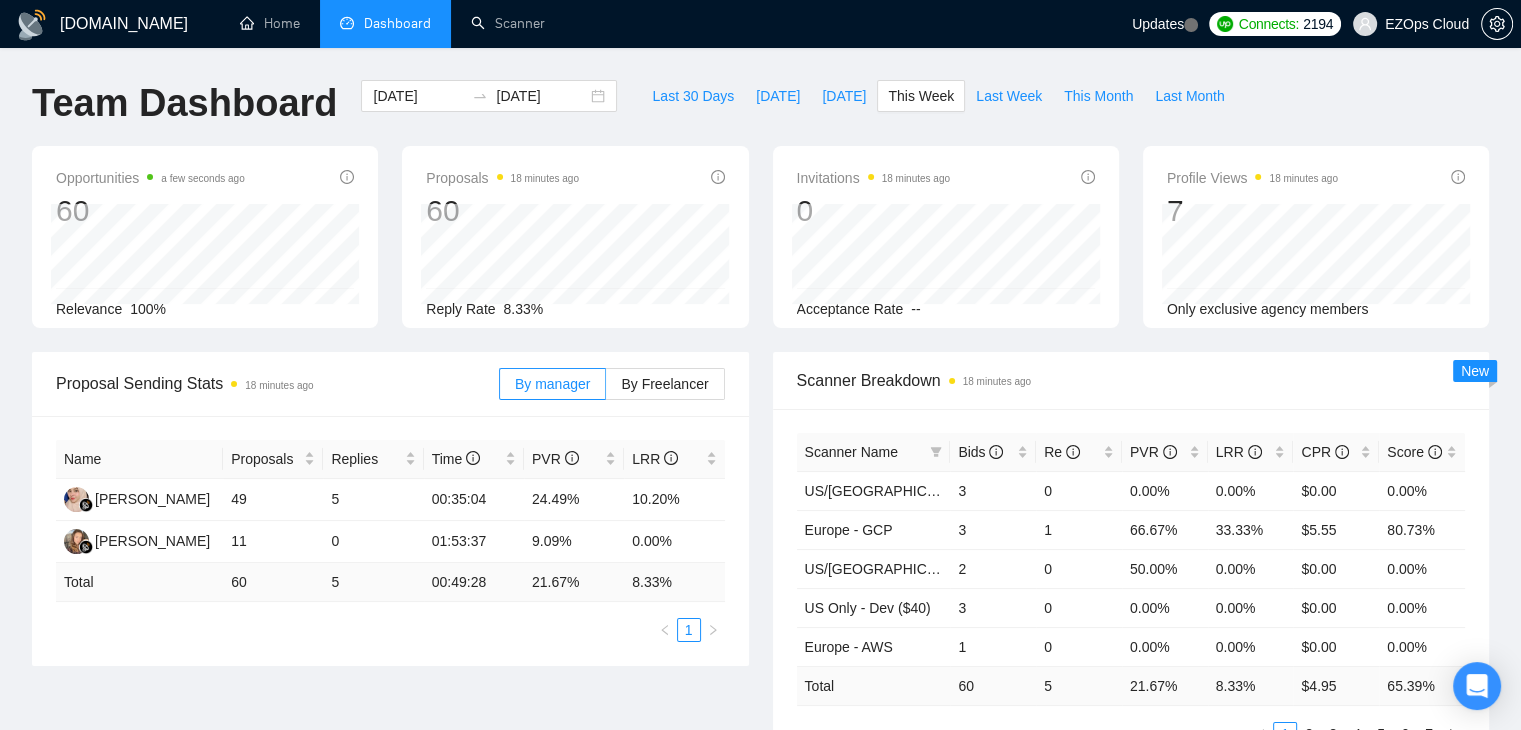 click on "Invitations 18 minutes ago 0   2025-07-01
2025-07-01 0 Acceptance Rate --" at bounding box center [946, 237] 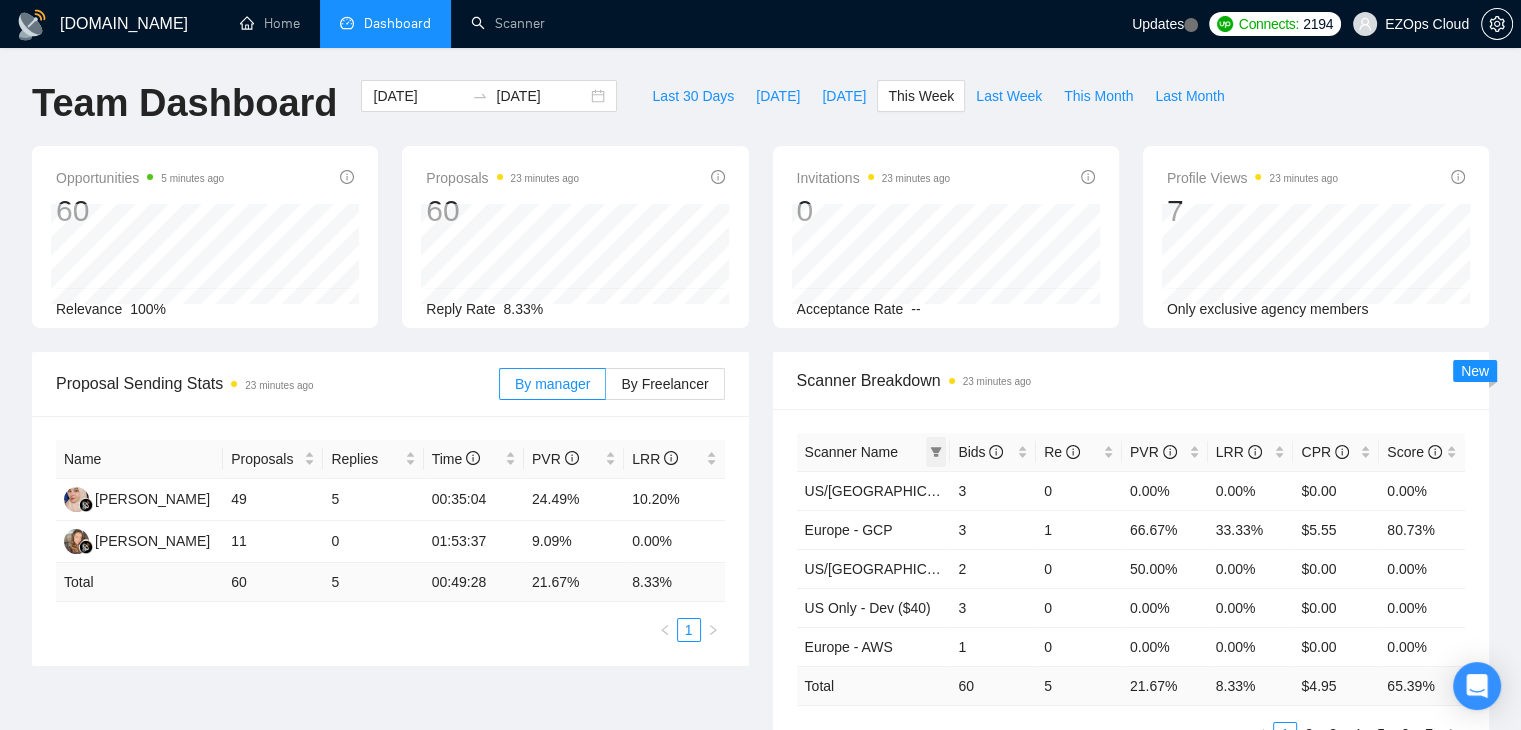 click at bounding box center (936, 452) 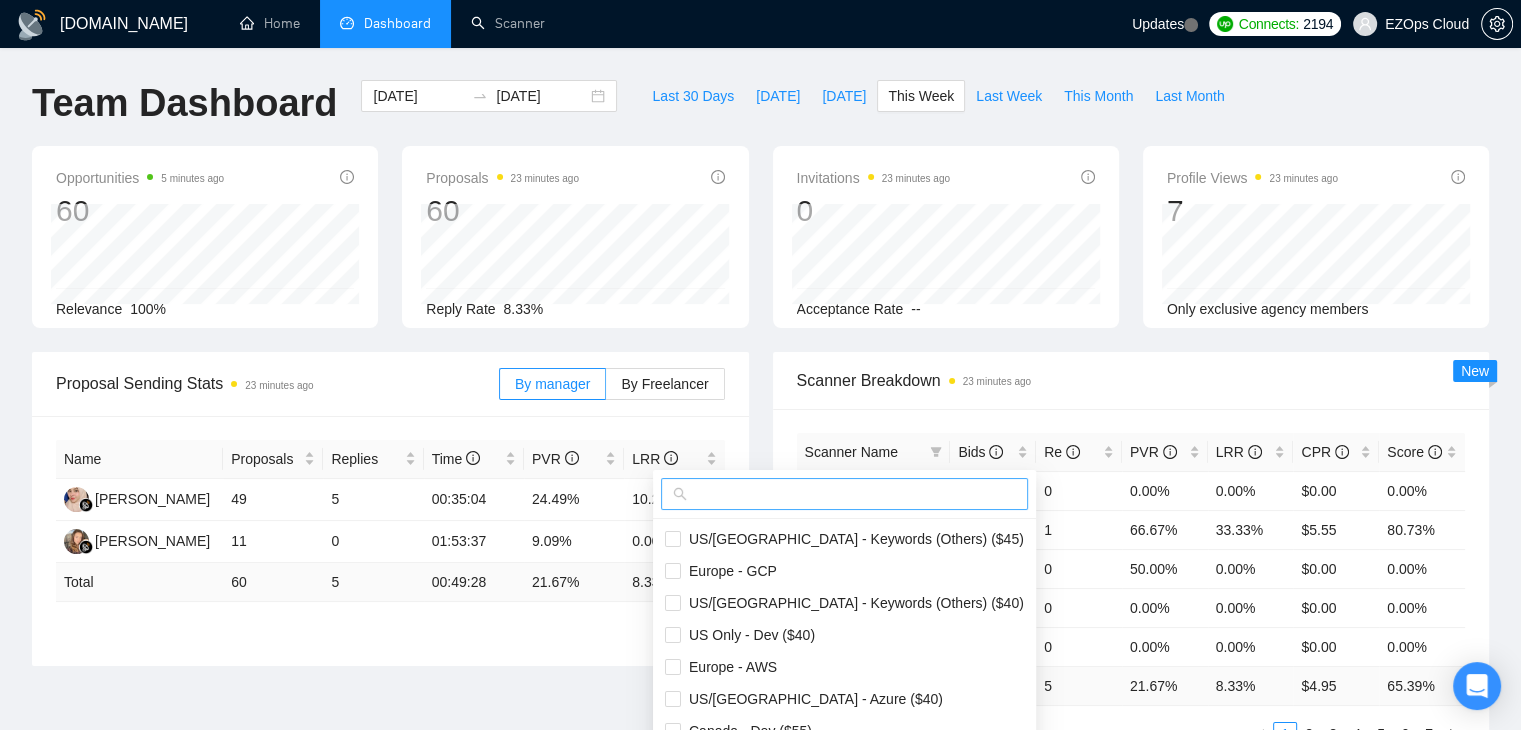 click at bounding box center (853, 494) 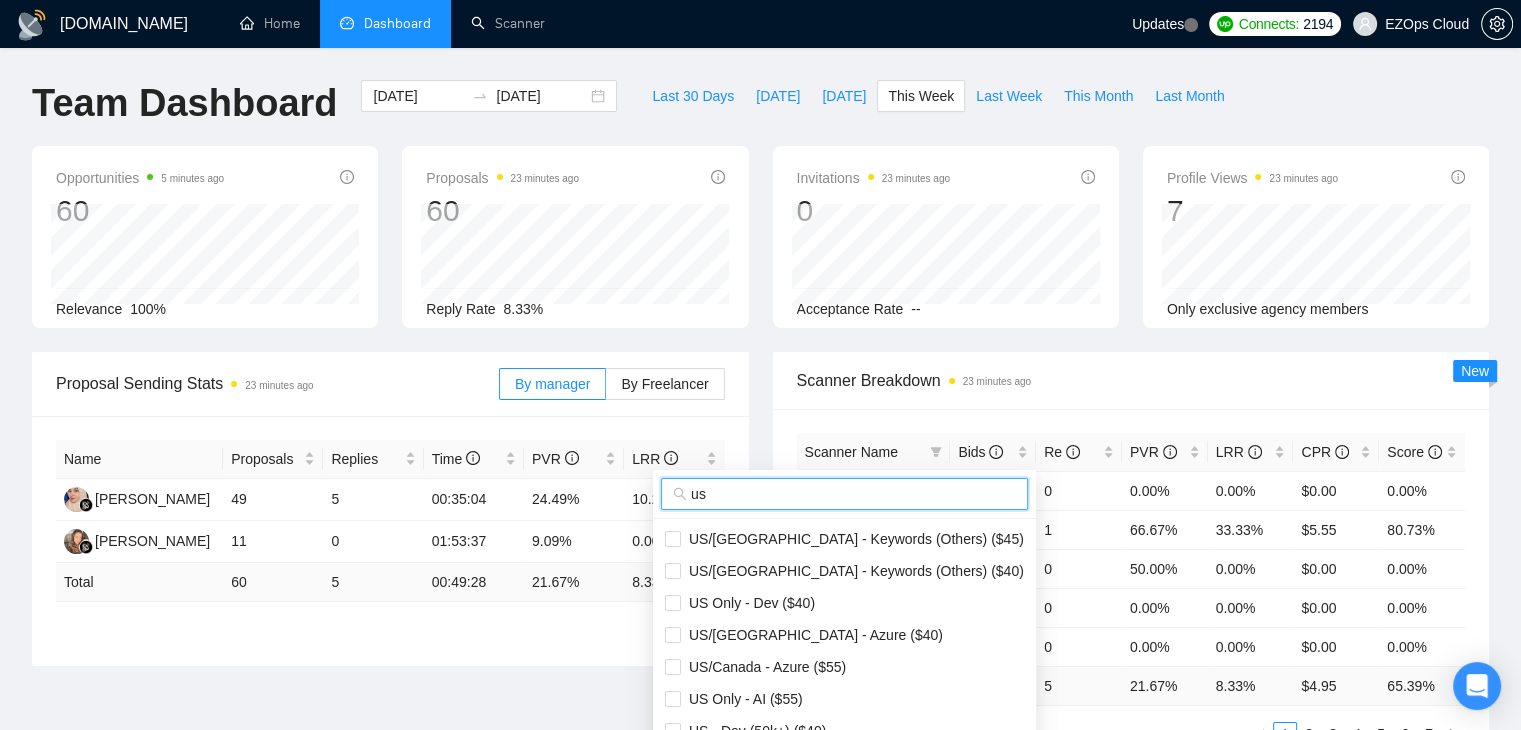 scroll, scrollTop: 200, scrollLeft: 0, axis: vertical 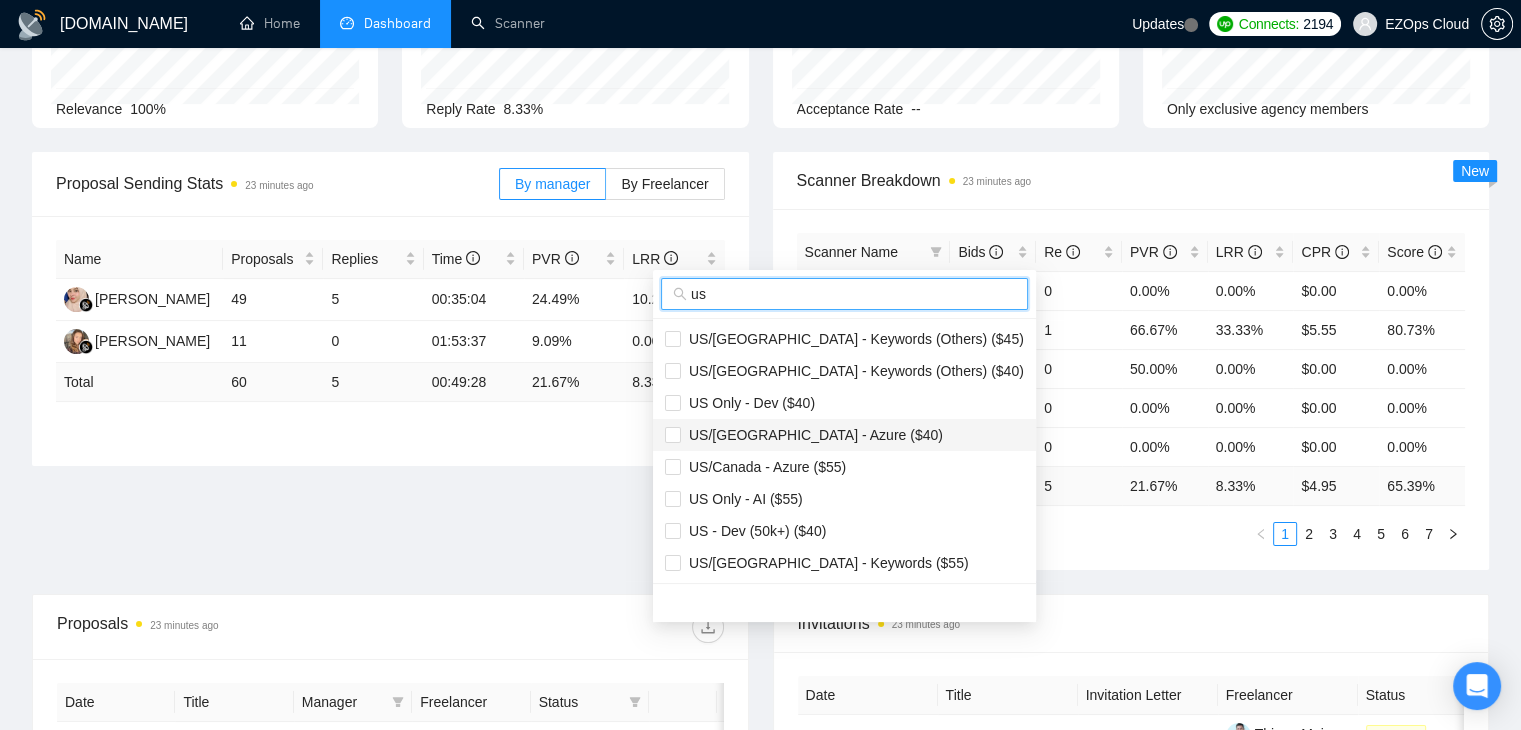 type on "us" 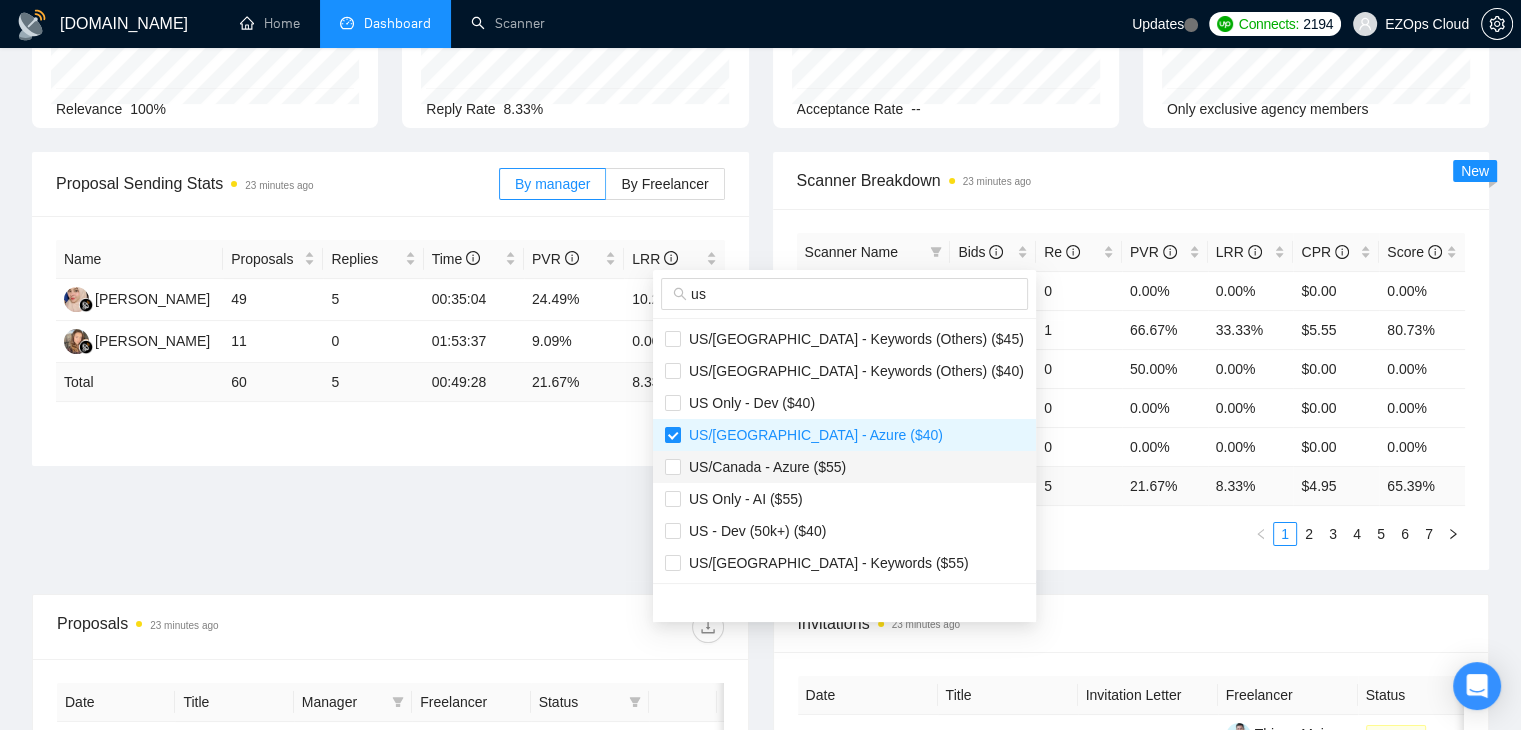 click on "US/Canada - Azure ($55)" at bounding box center (763, 467) 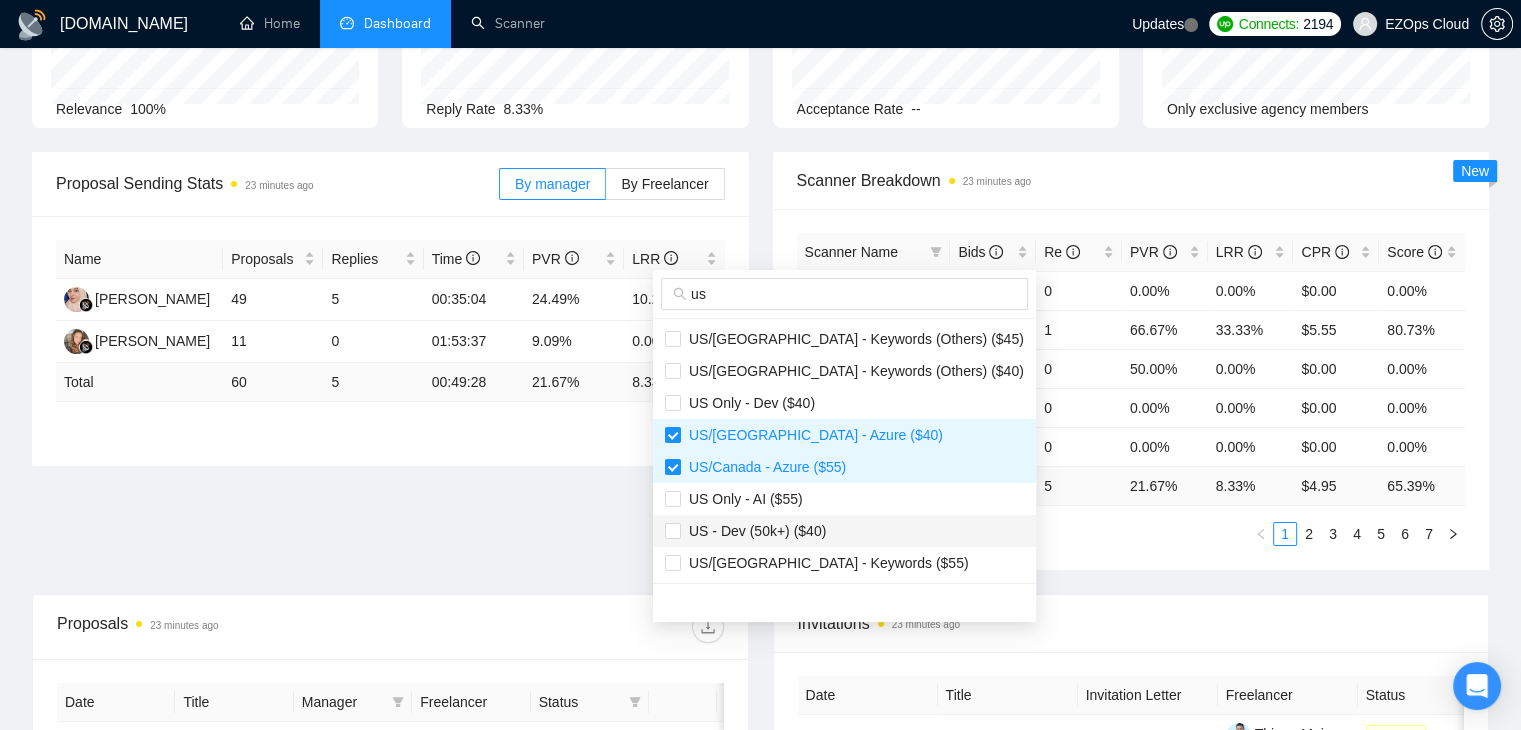 scroll, scrollTop: 100, scrollLeft: 0, axis: vertical 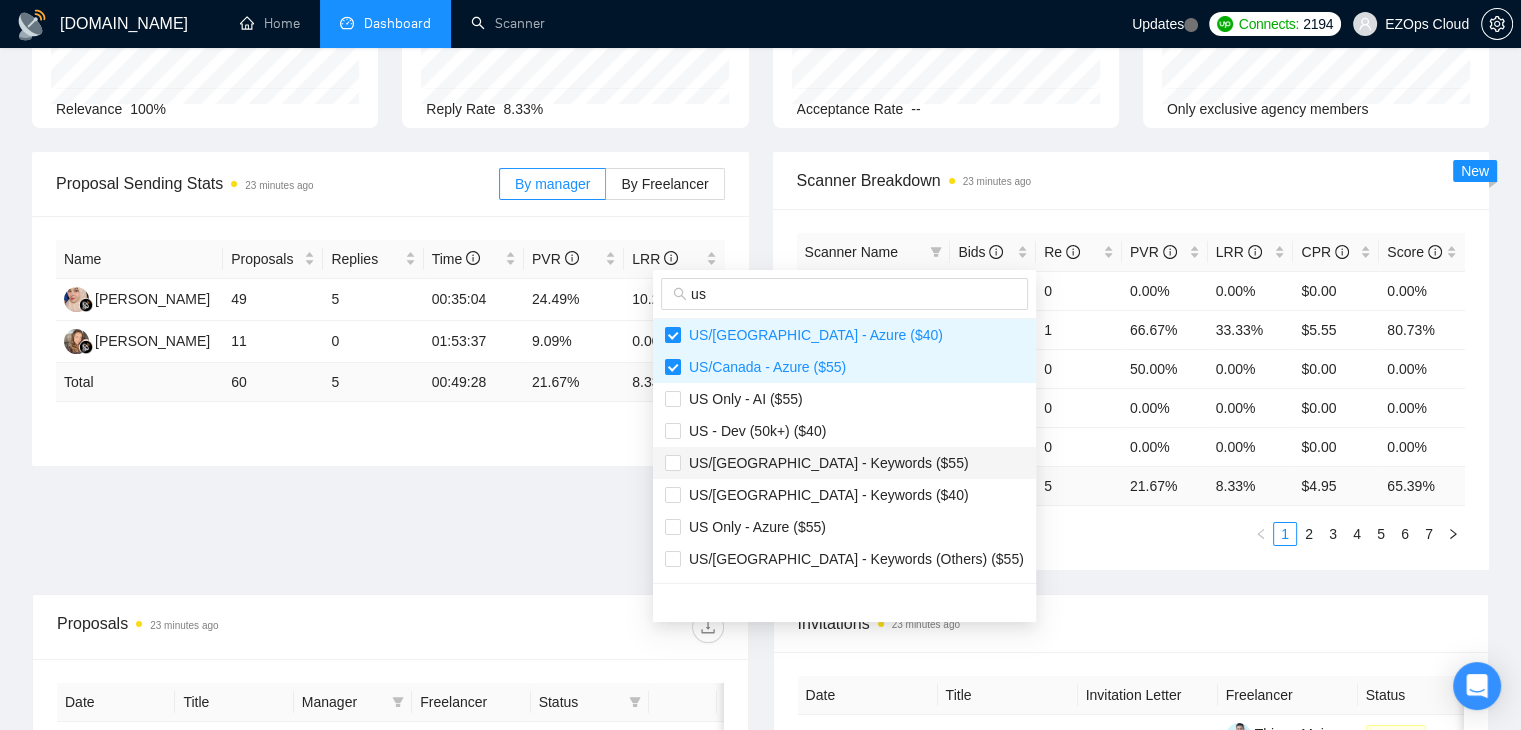 click on "US/[GEOGRAPHIC_DATA] - Keywords ($55)" at bounding box center [825, 463] 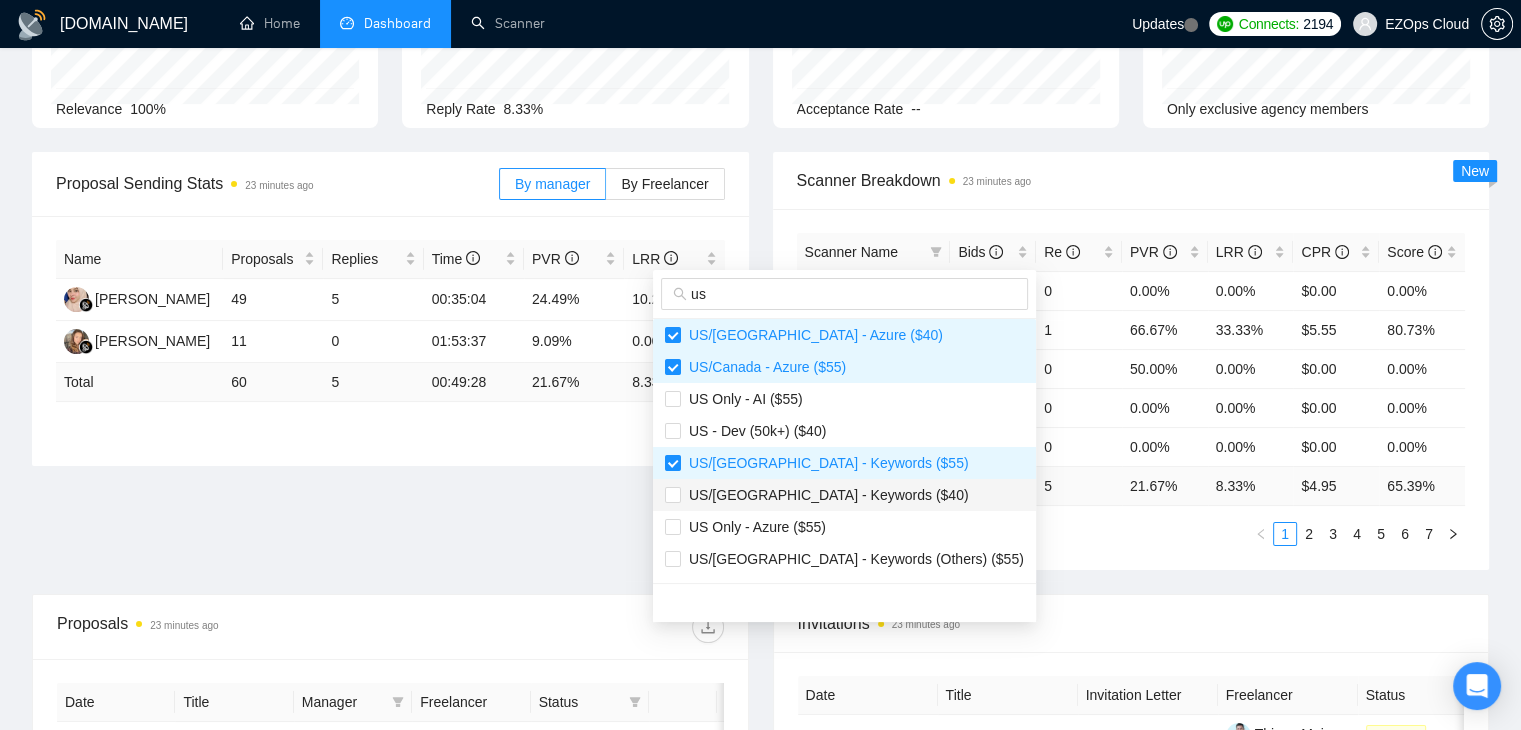 click on "US/[GEOGRAPHIC_DATA] - Keywords ($40)" at bounding box center (844, 495) 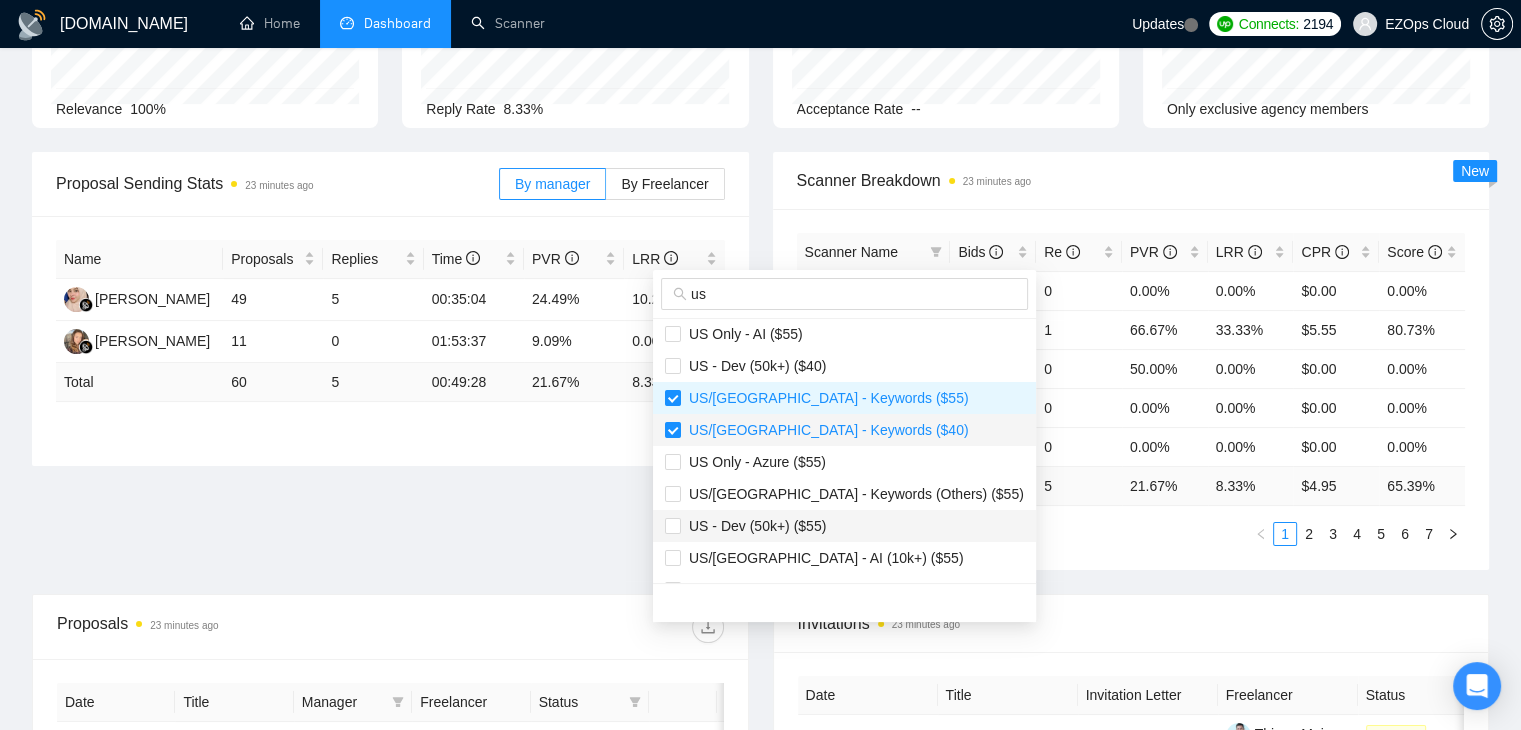 scroll, scrollTop: 200, scrollLeft: 0, axis: vertical 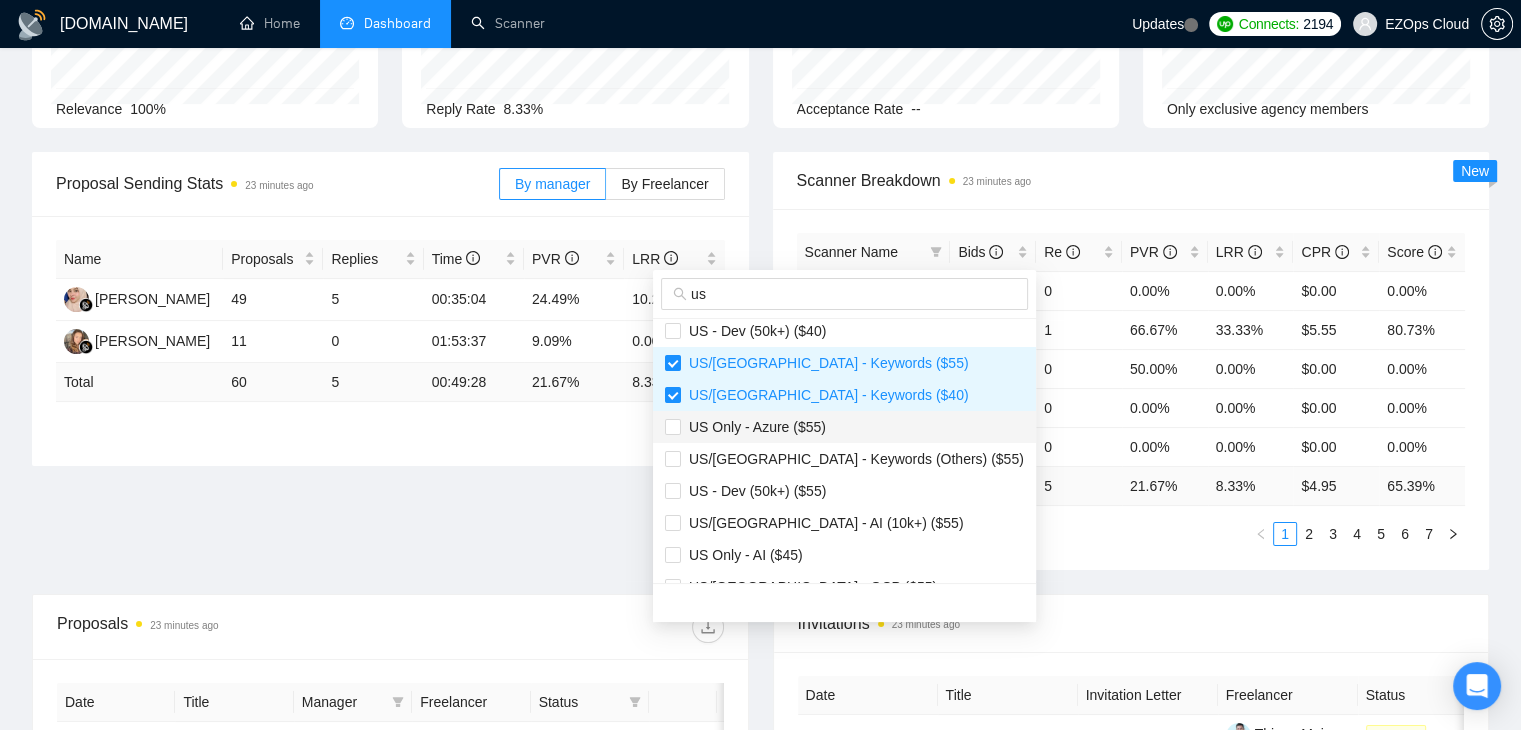 click on "US Only - Azure ($55)" at bounding box center (844, 427) 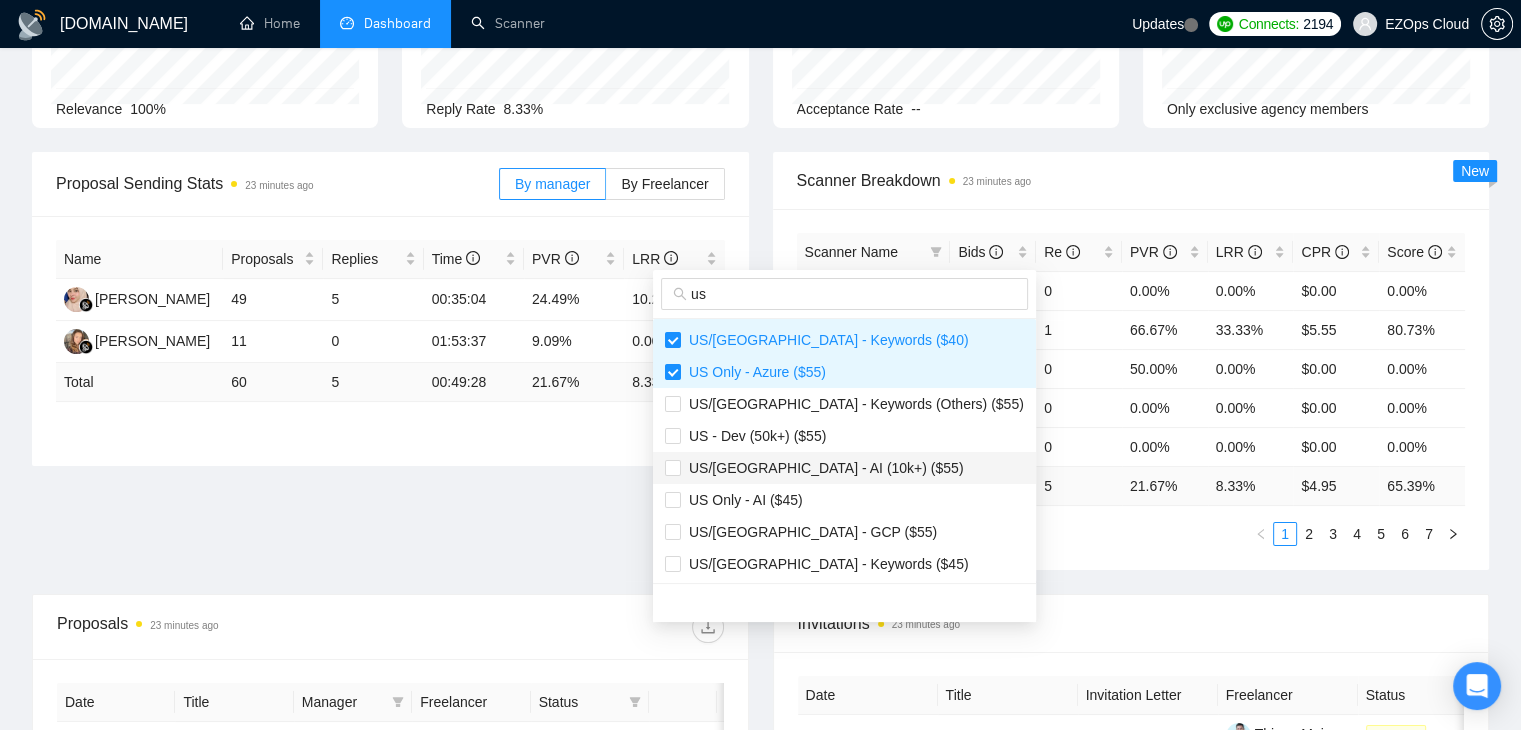 scroll, scrollTop: 300, scrollLeft: 0, axis: vertical 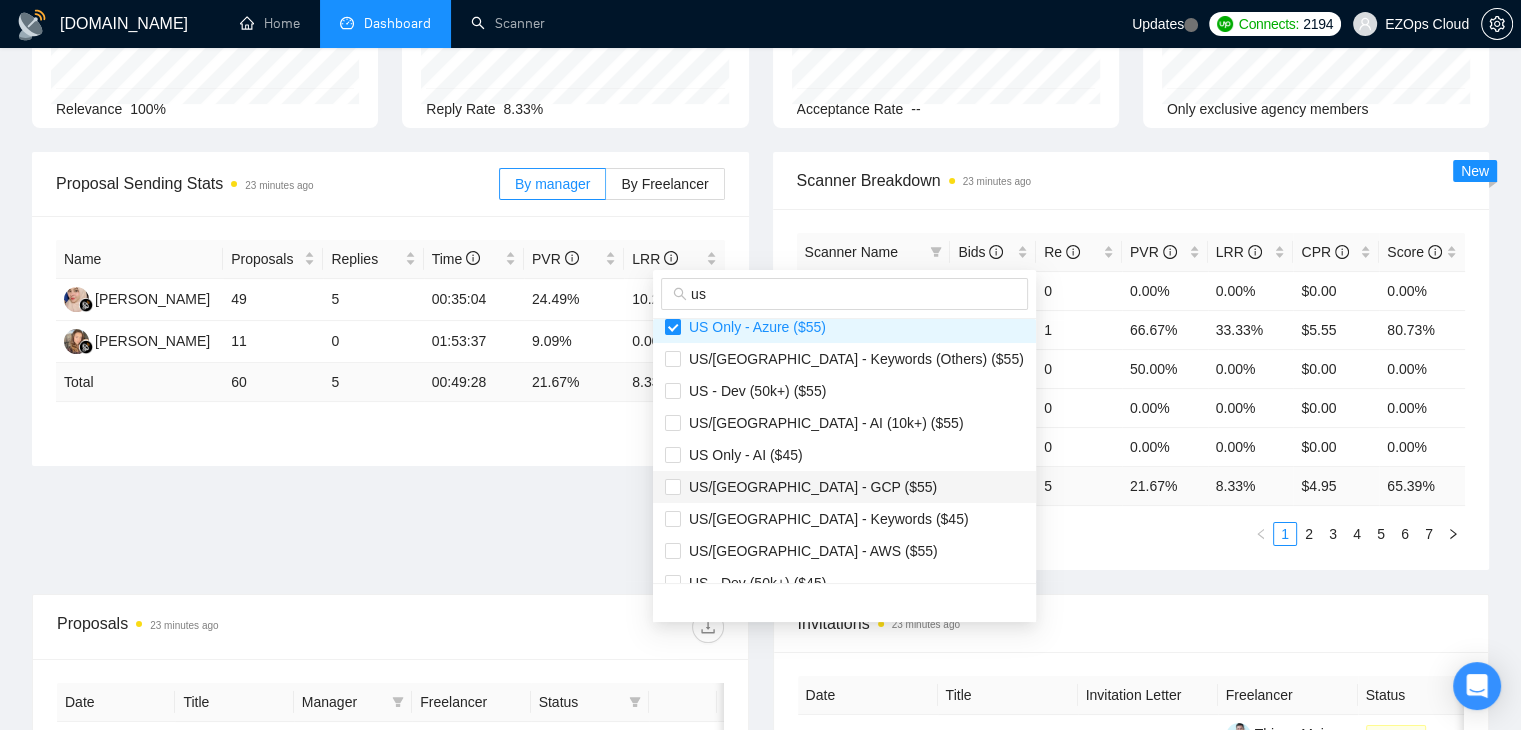 click on "US/[GEOGRAPHIC_DATA] - GCP ($55)" at bounding box center (809, 487) 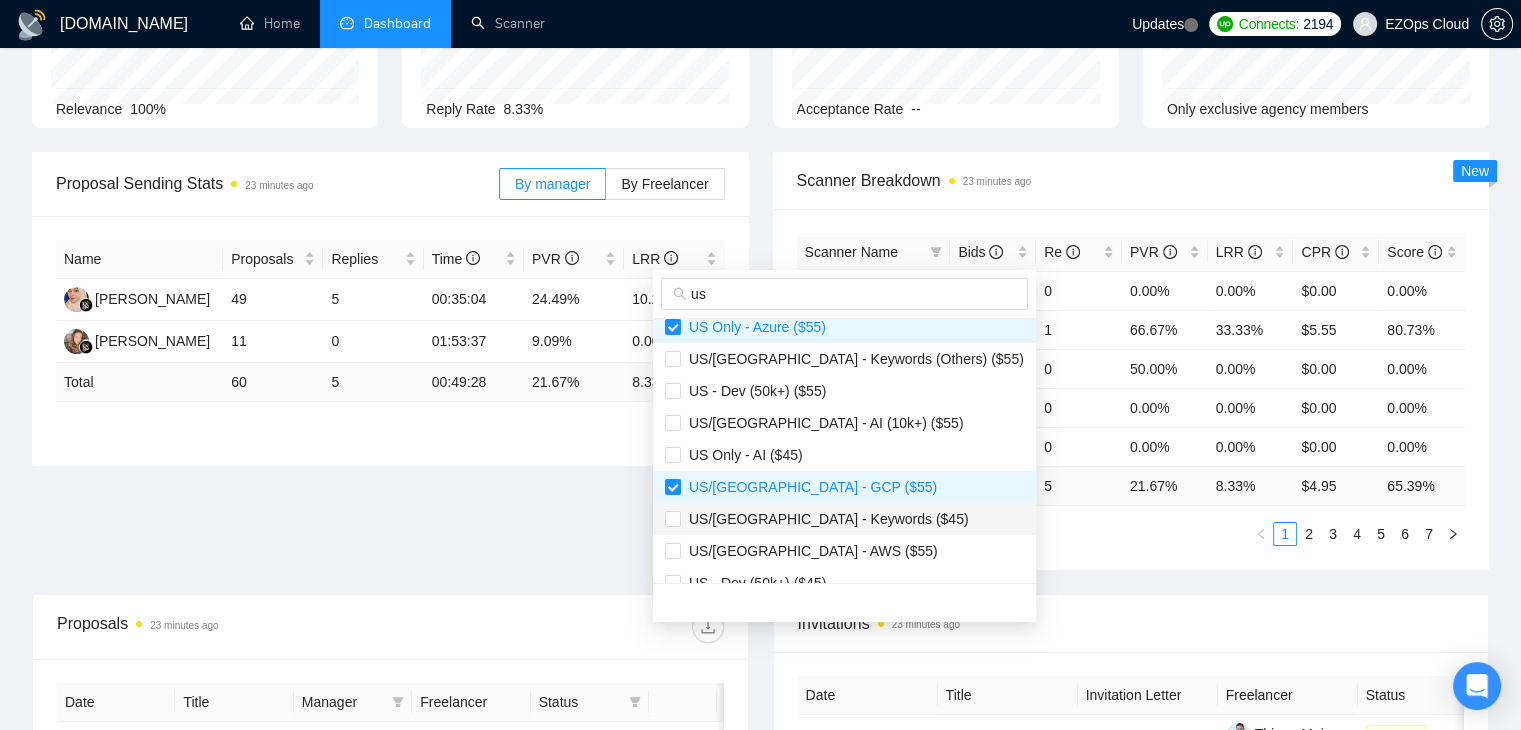 click on "US/[GEOGRAPHIC_DATA] - Keywords ($45)" at bounding box center (825, 519) 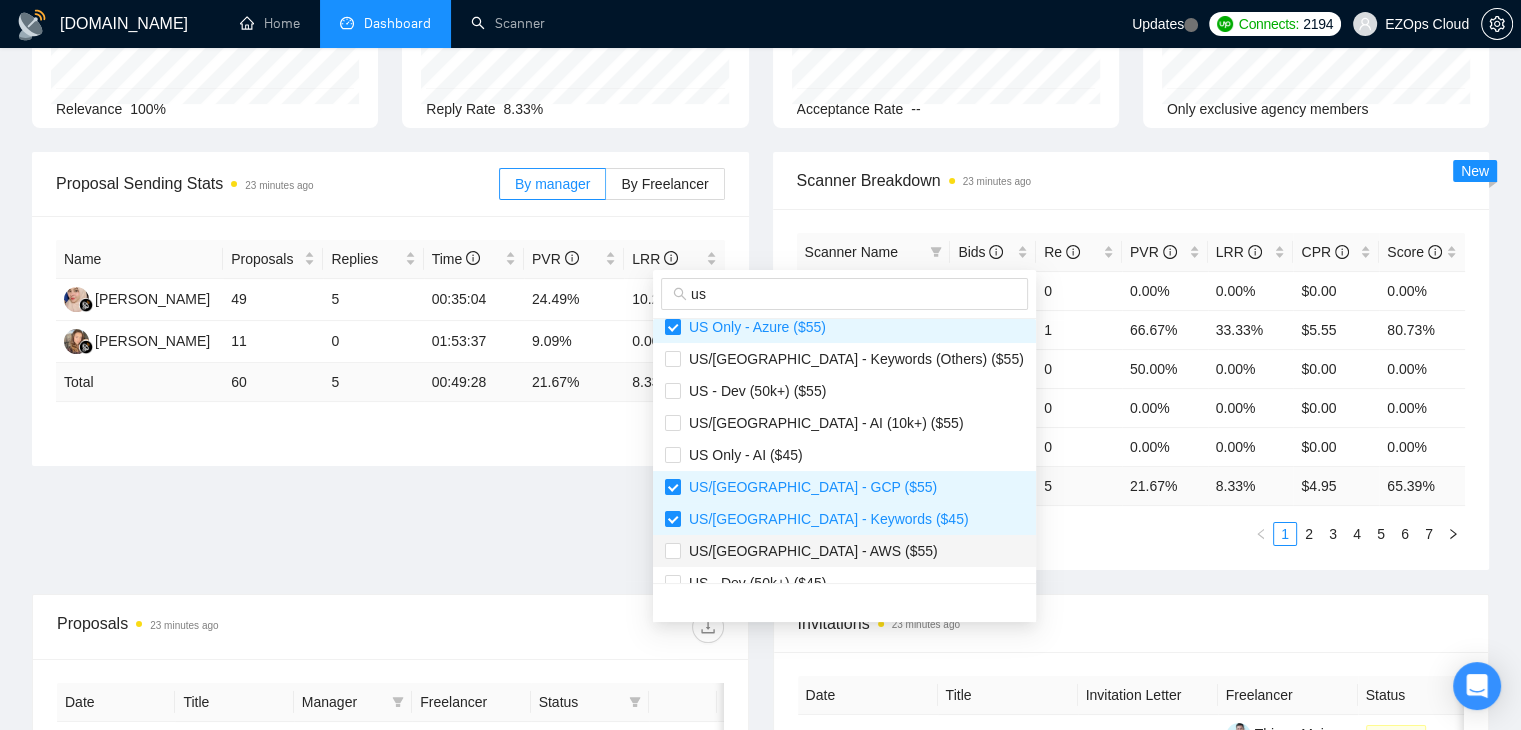 click on "US/[GEOGRAPHIC_DATA] - AWS ($55)" at bounding box center (844, 551) 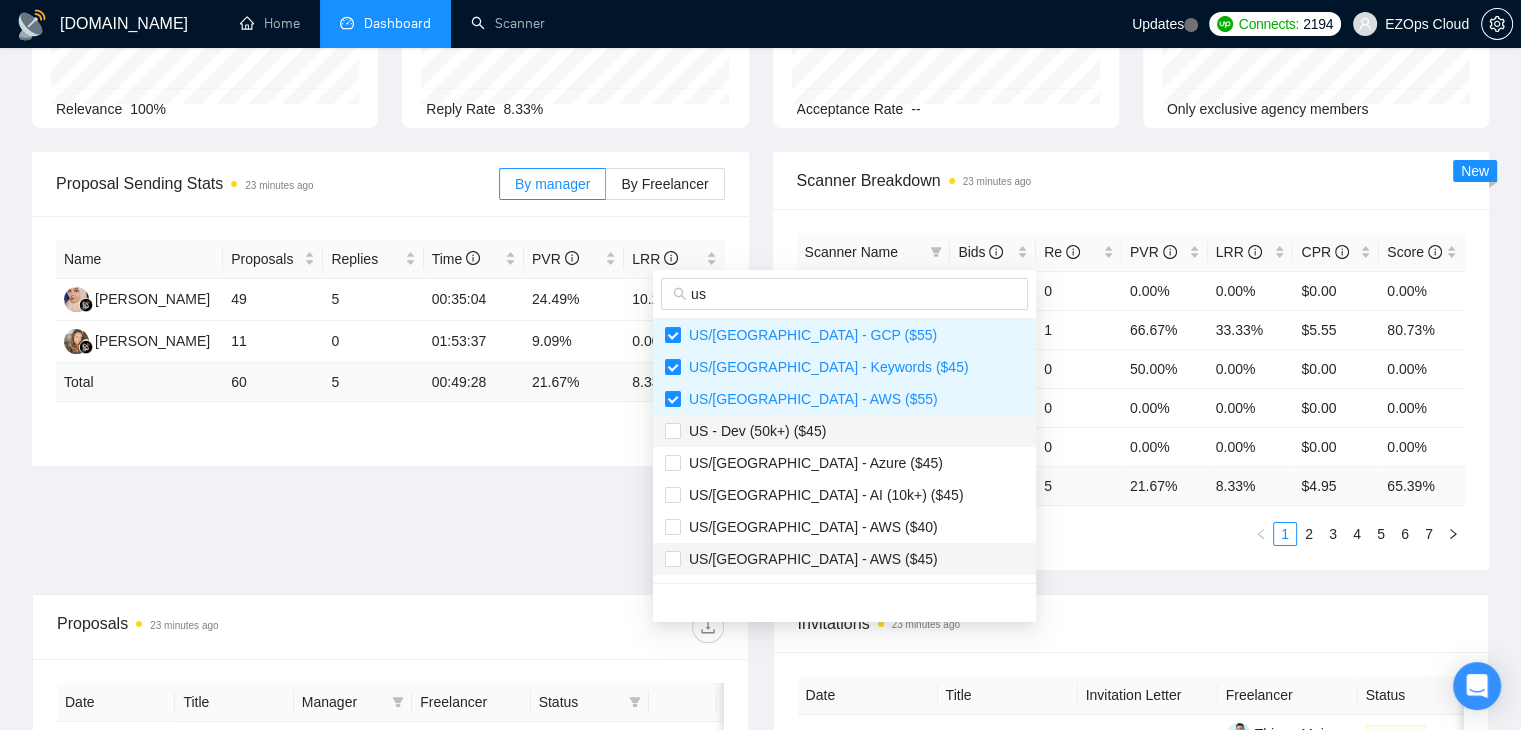 scroll, scrollTop: 500, scrollLeft: 0, axis: vertical 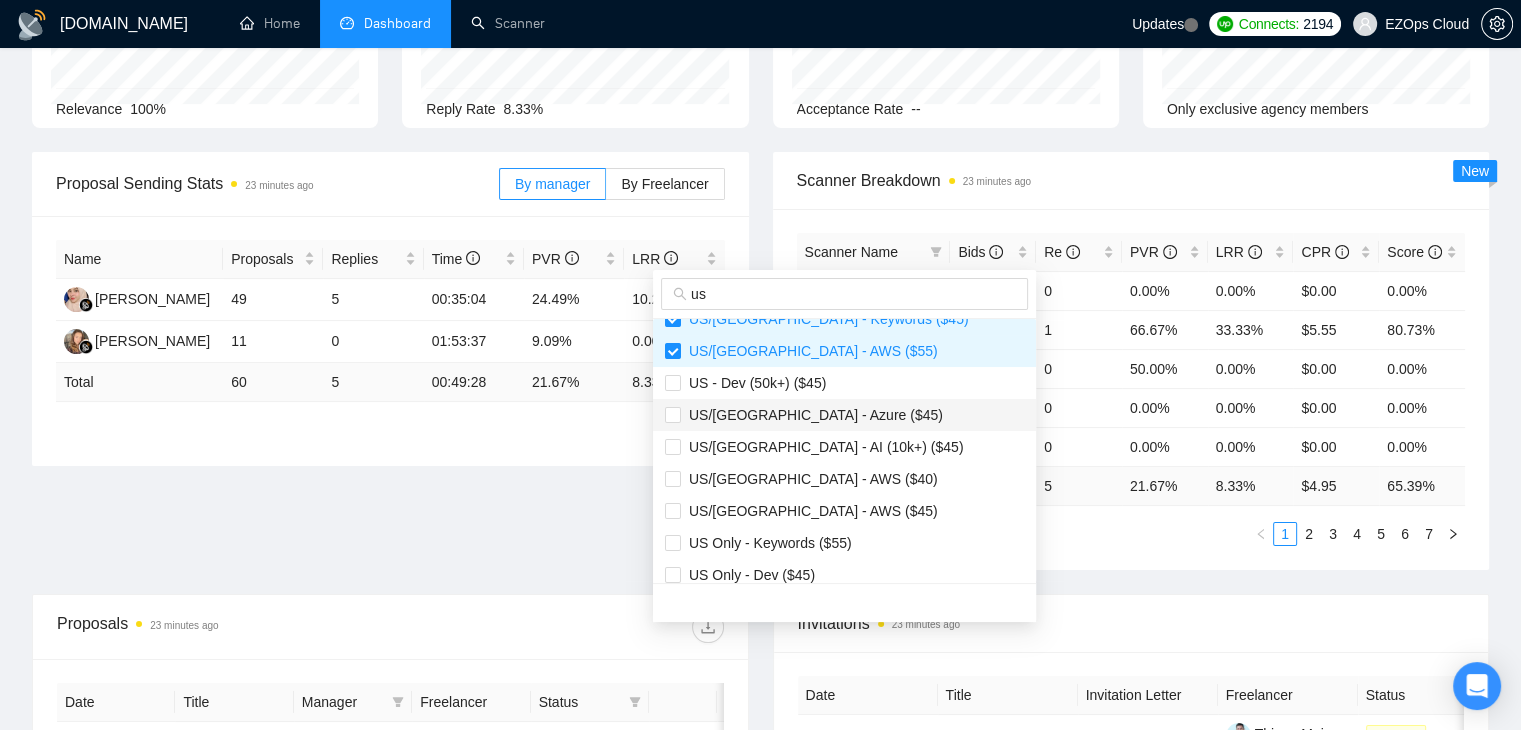 click on "US/[GEOGRAPHIC_DATA] - Azure ($45)" at bounding box center (812, 415) 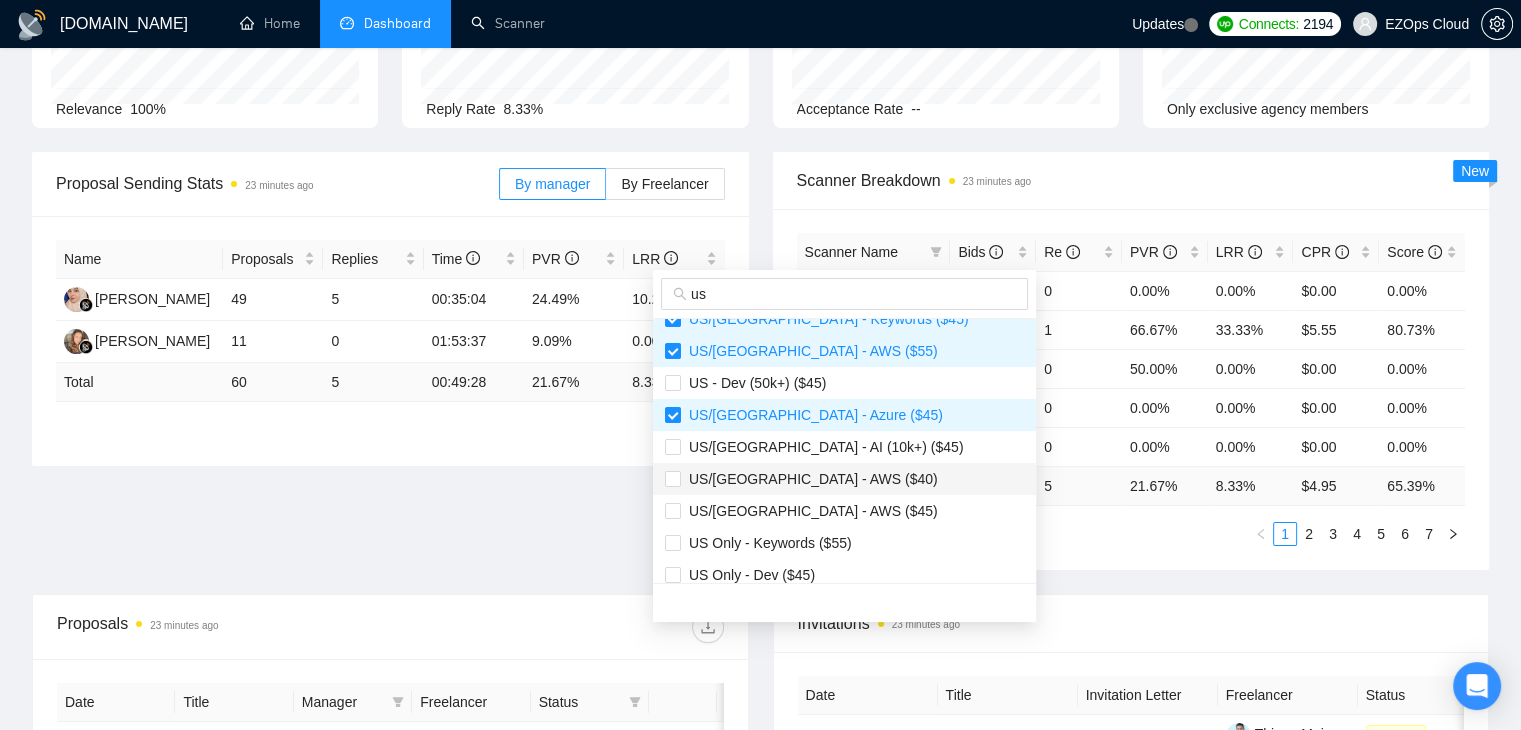 click on "US/[GEOGRAPHIC_DATA] - AWS ($40)" at bounding box center [809, 479] 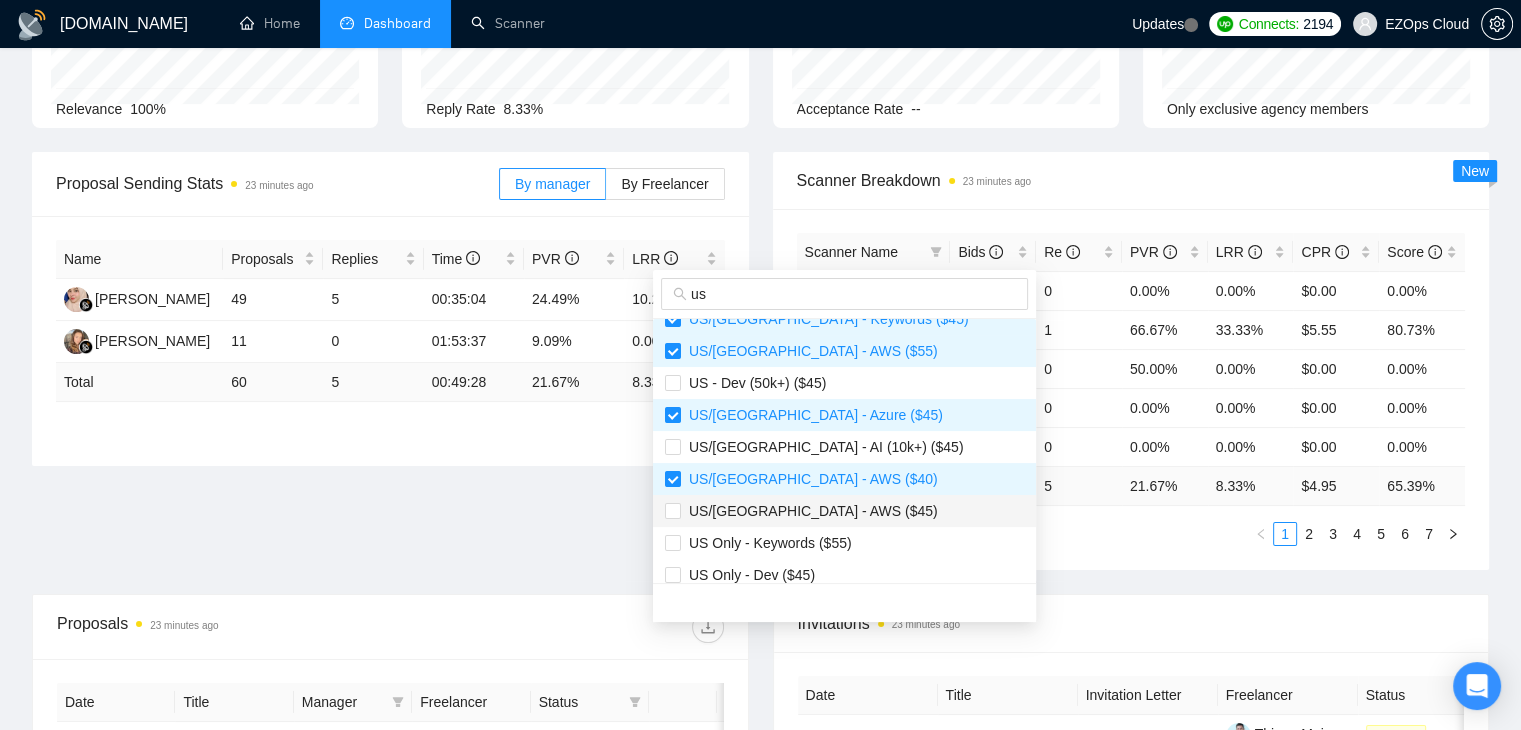 click on "US/[GEOGRAPHIC_DATA] - AWS ($45)" at bounding box center [809, 511] 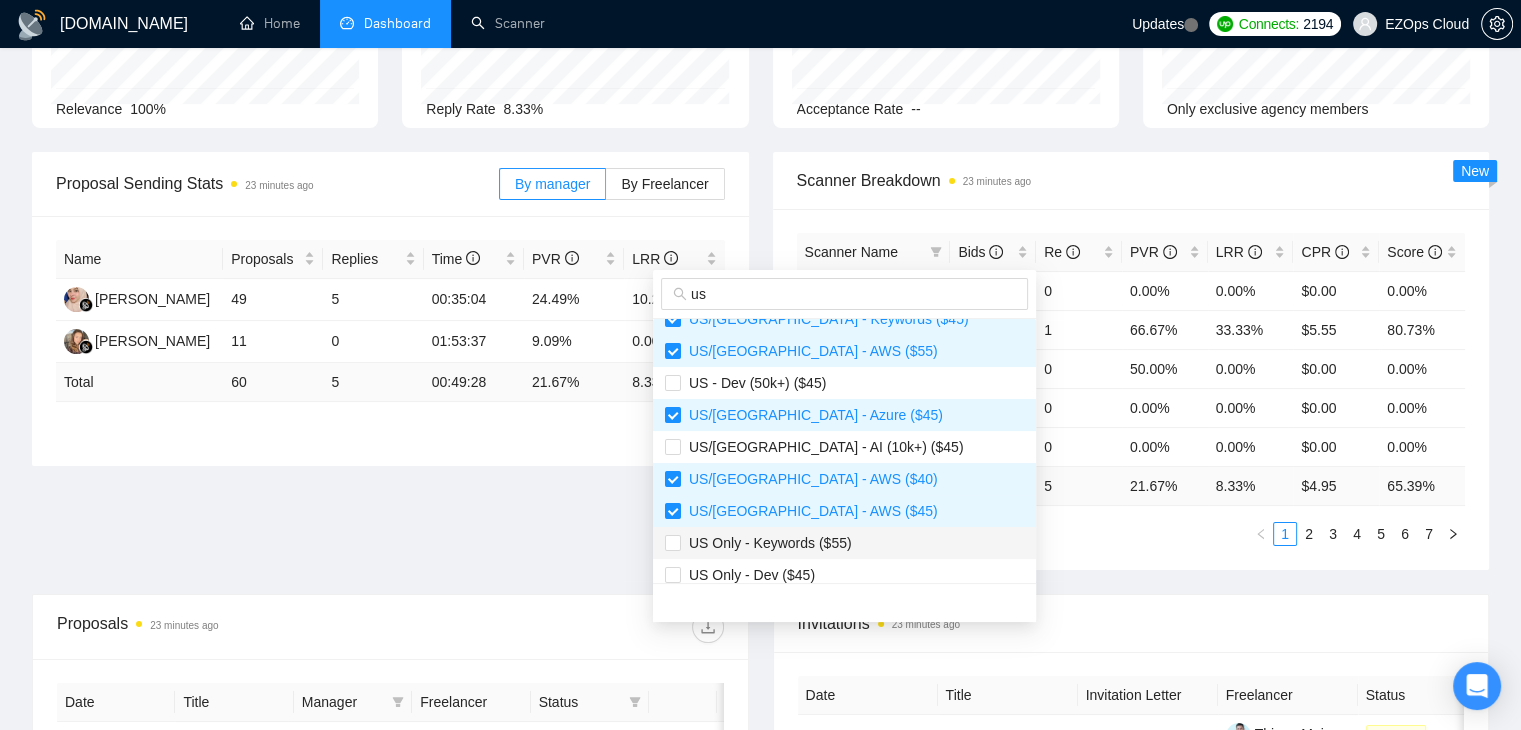 click on "US Only - Keywords ($55)" at bounding box center (766, 543) 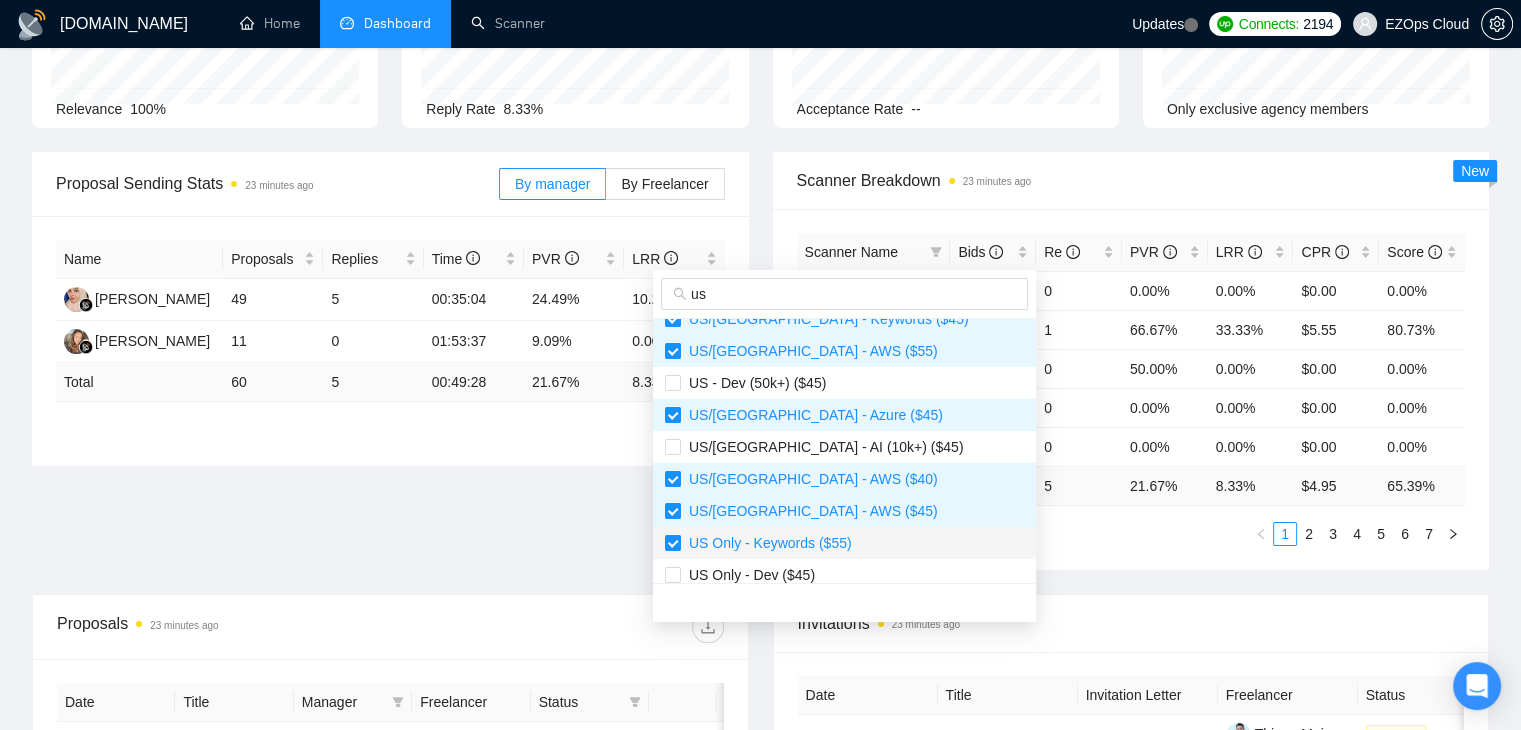 scroll, scrollTop: 544, scrollLeft: 0, axis: vertical 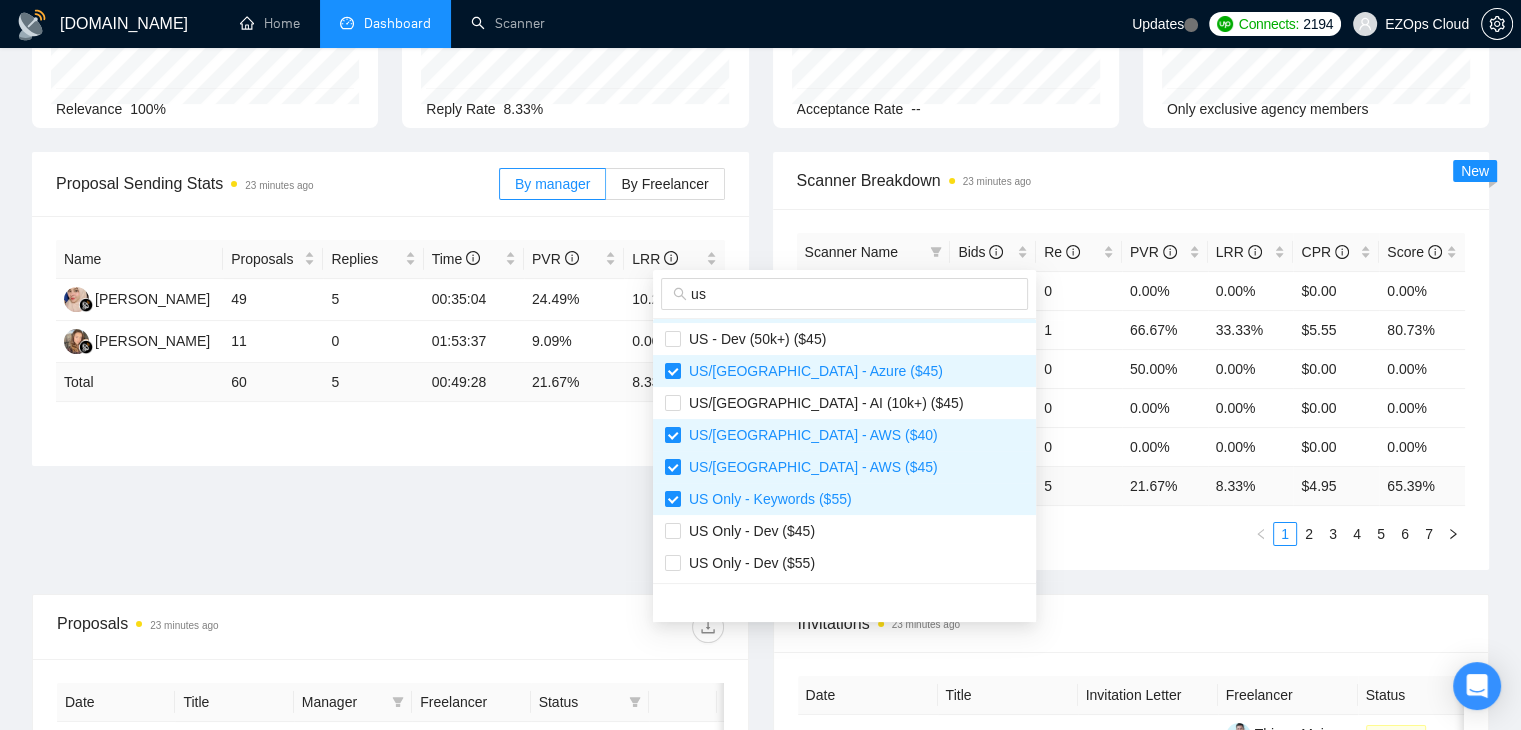 type 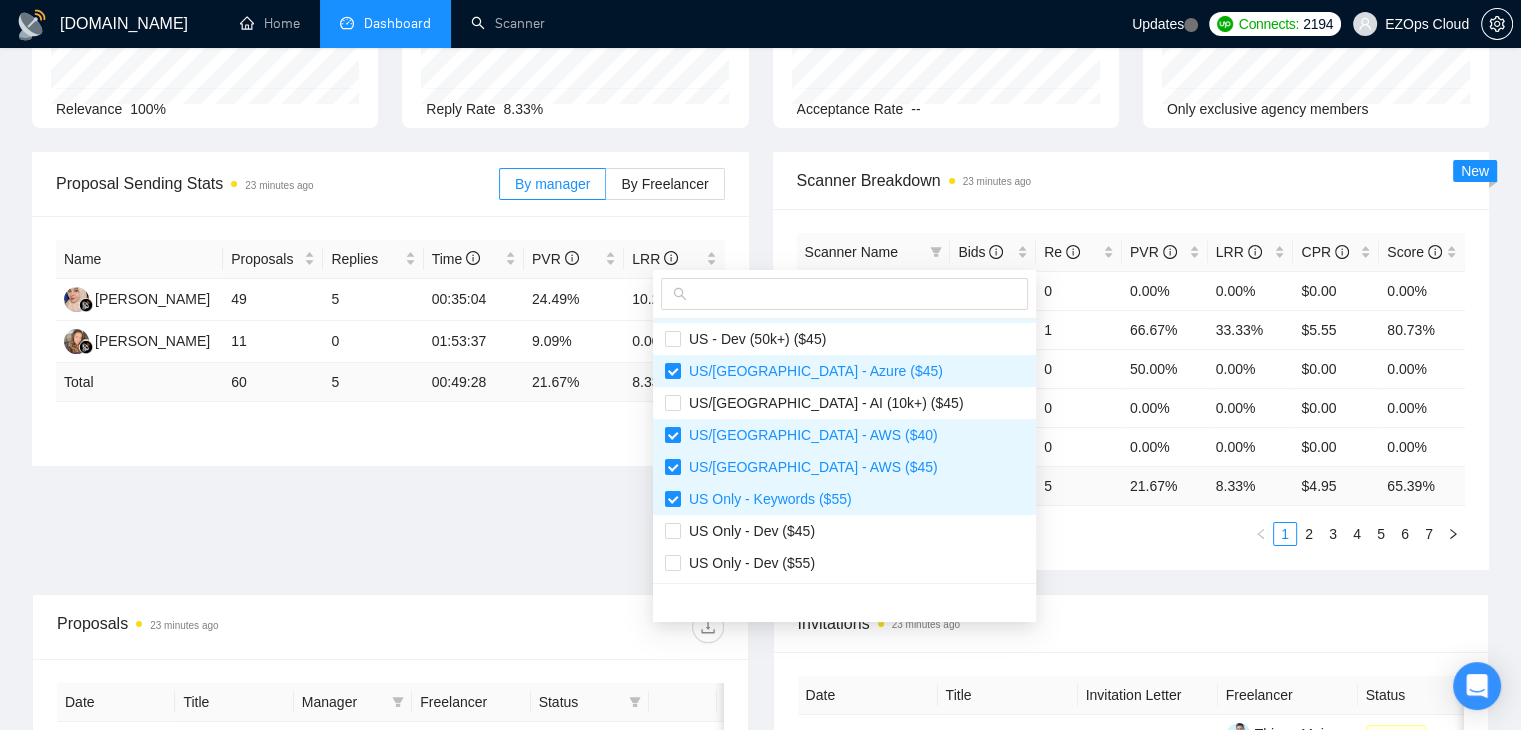 click on "Scanner Name Bids   Re   PVR   LRR   CPR   Score   US/Canada - Keywords (Others) ($45) 3 0 0.00% 0.00% $0.00 0.00% Europe - GCP 3 1 66.67% 33.33% $5.55 80.73% US/Canada - Keywords (Others) ($40) 2 0 50.00% 0.00% $0.00 0.00% US Only - Dev ($40) 3 0 0.00% 0.00% $0.00 0.00% Europe - AWS 1 0 0.00% 0.00% $0.00 0.00% Total 60 5 21.67 % 8.33 % $ 4.95 65.39 % 1 2 3 4 5 6 7" at bounding box center [1131, 389] 